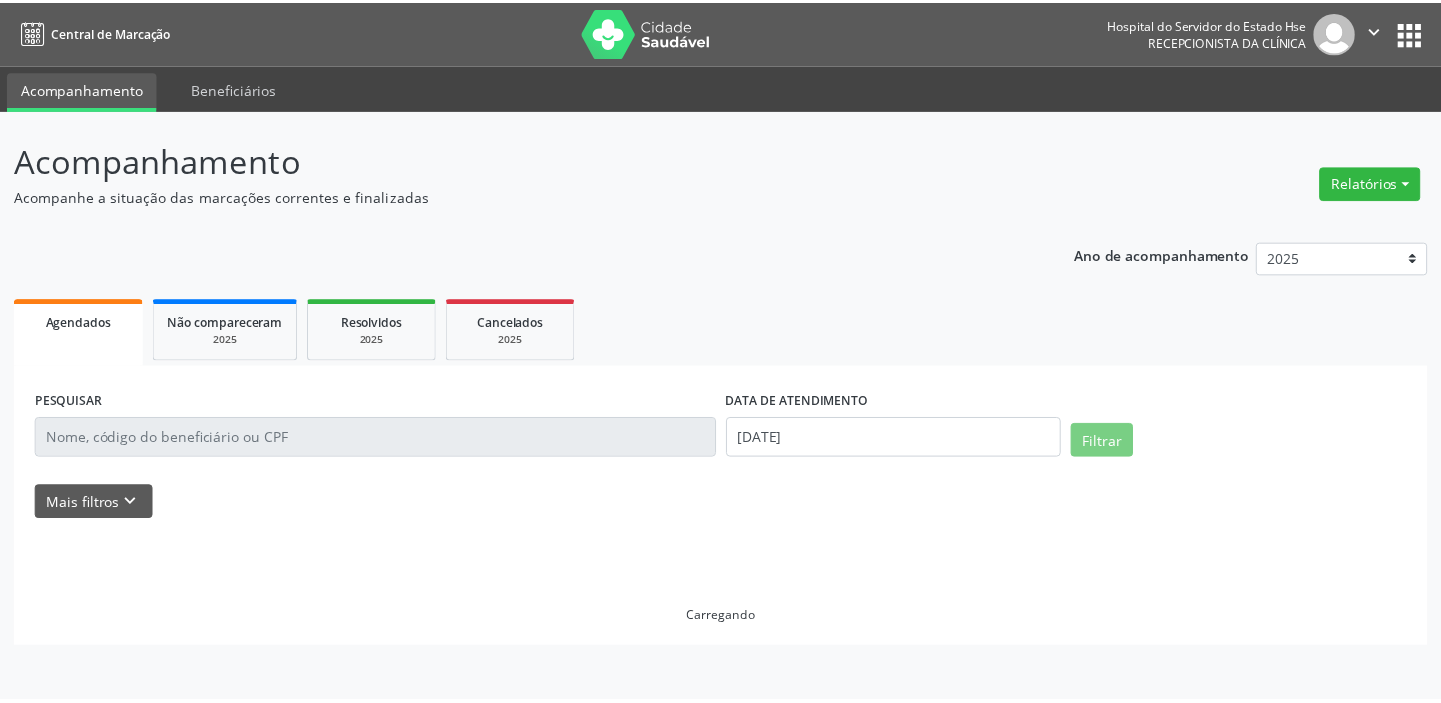 scroll, scrollTop: 0, scrollLeft: 0, axis: both 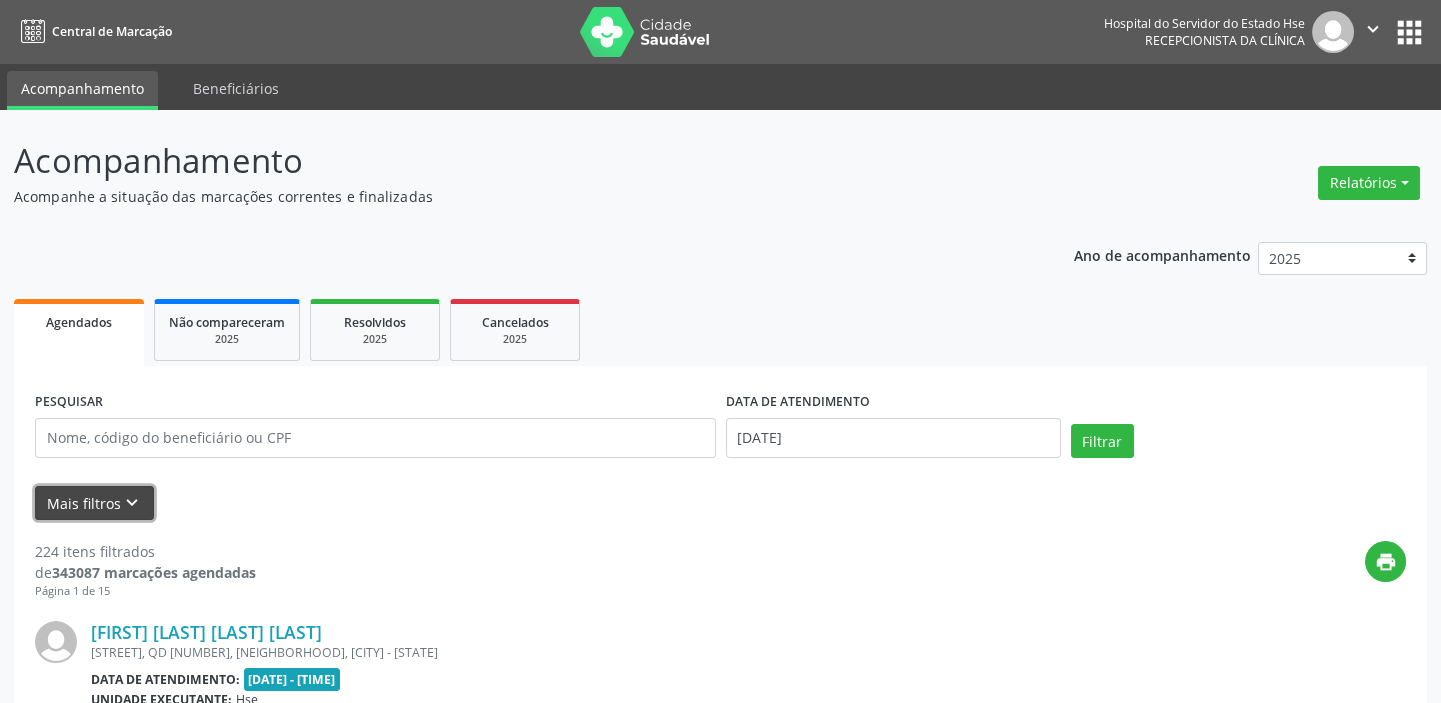 click on "Mais filtros
keyboard_arrow_down" at bounding box center [94, 503] 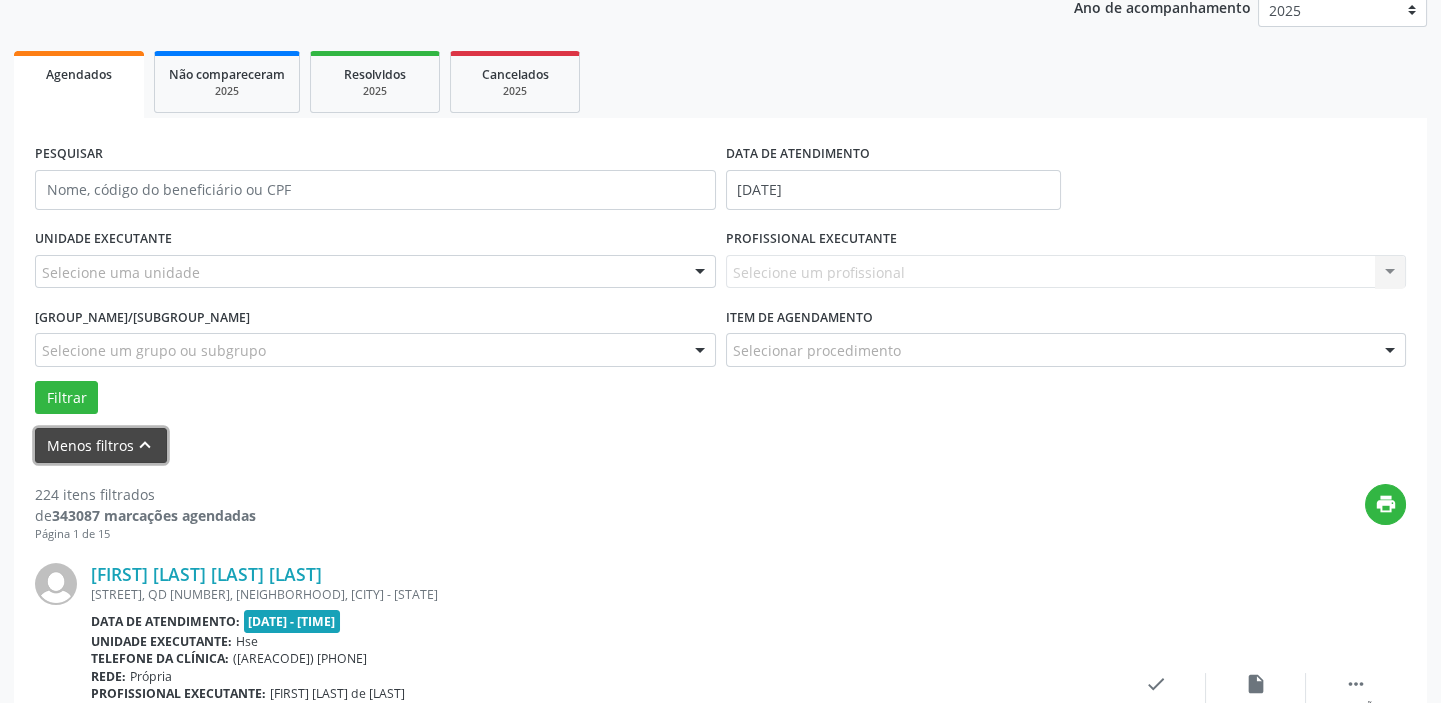 scroll, scrollTop: 272, scrollLeft: 0, axis: vertical 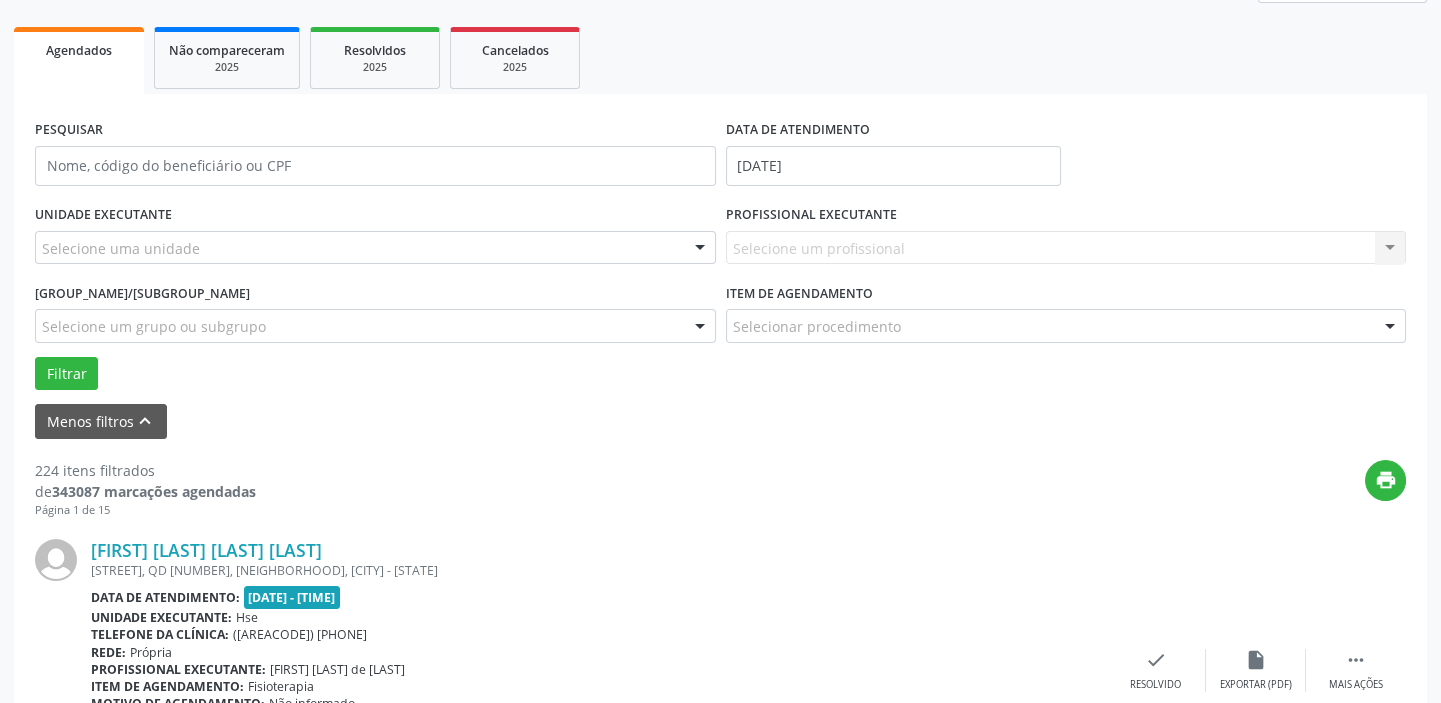 click on "Selecione uma unidade" at bounding box center [375, 248] 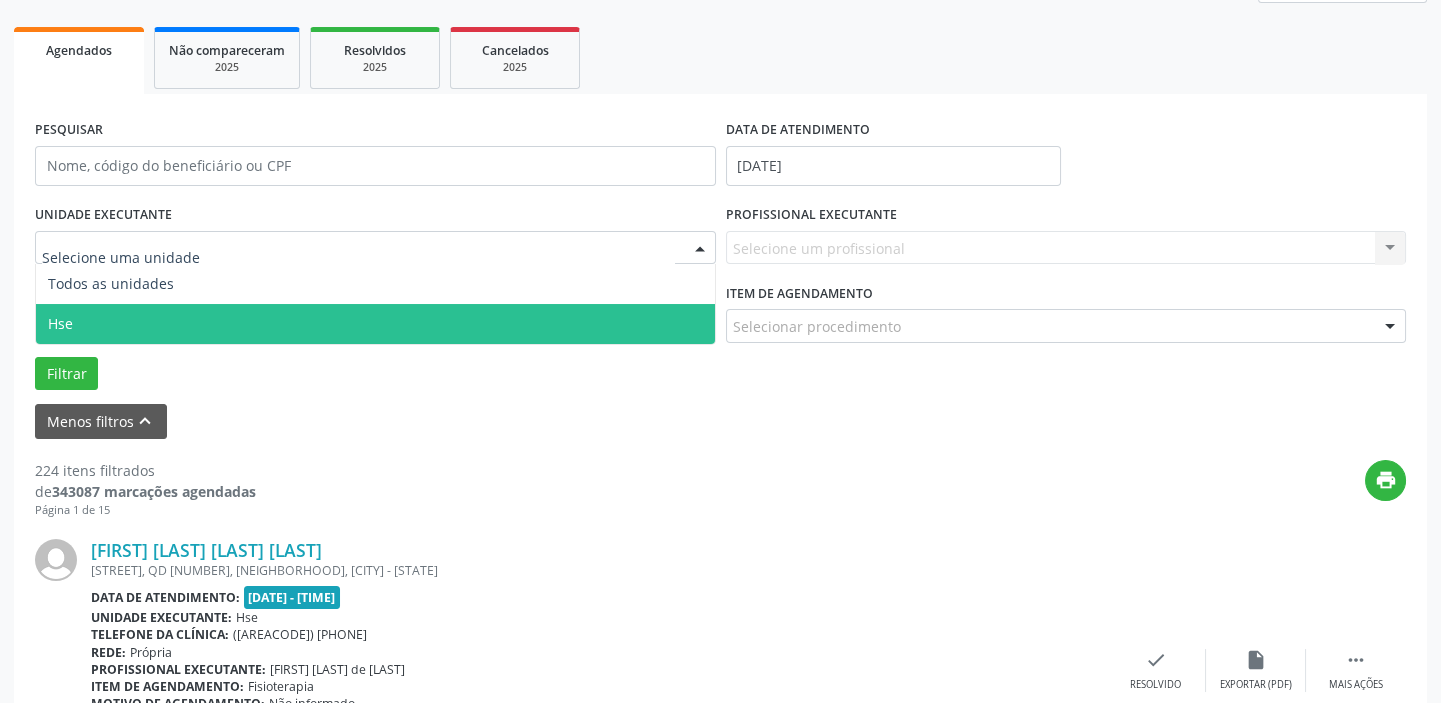click on "Hse" at bounding box center [375, 324] 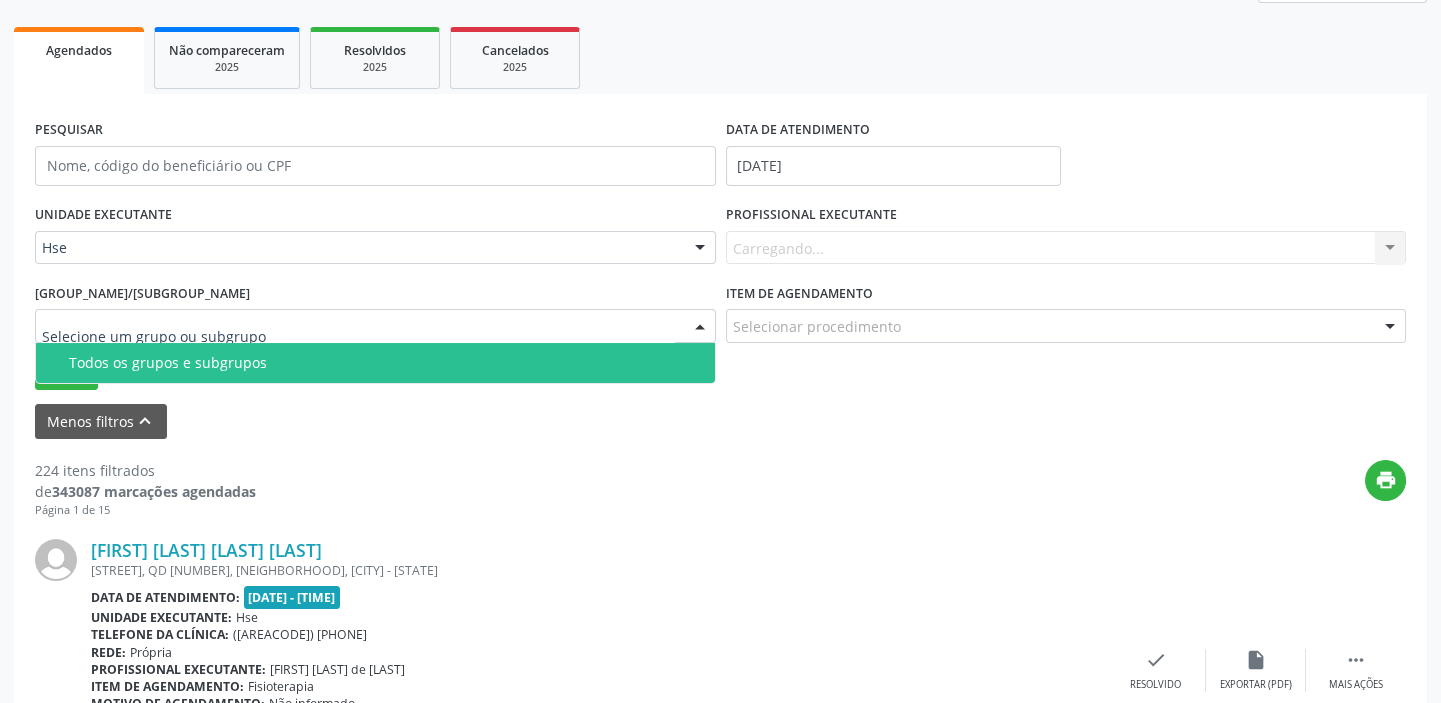 click at bounding box center [375, 326] 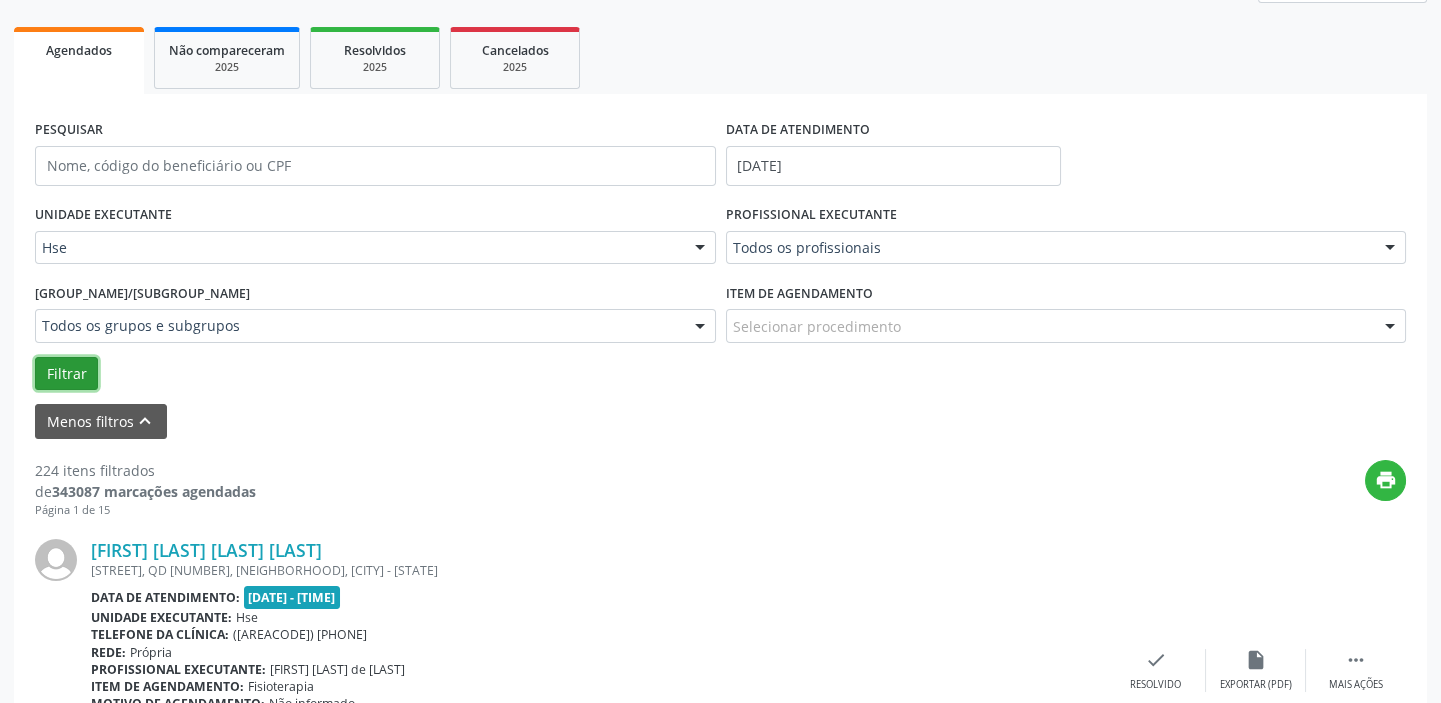 click on "Filtrar" at bounding box center (66, 374) 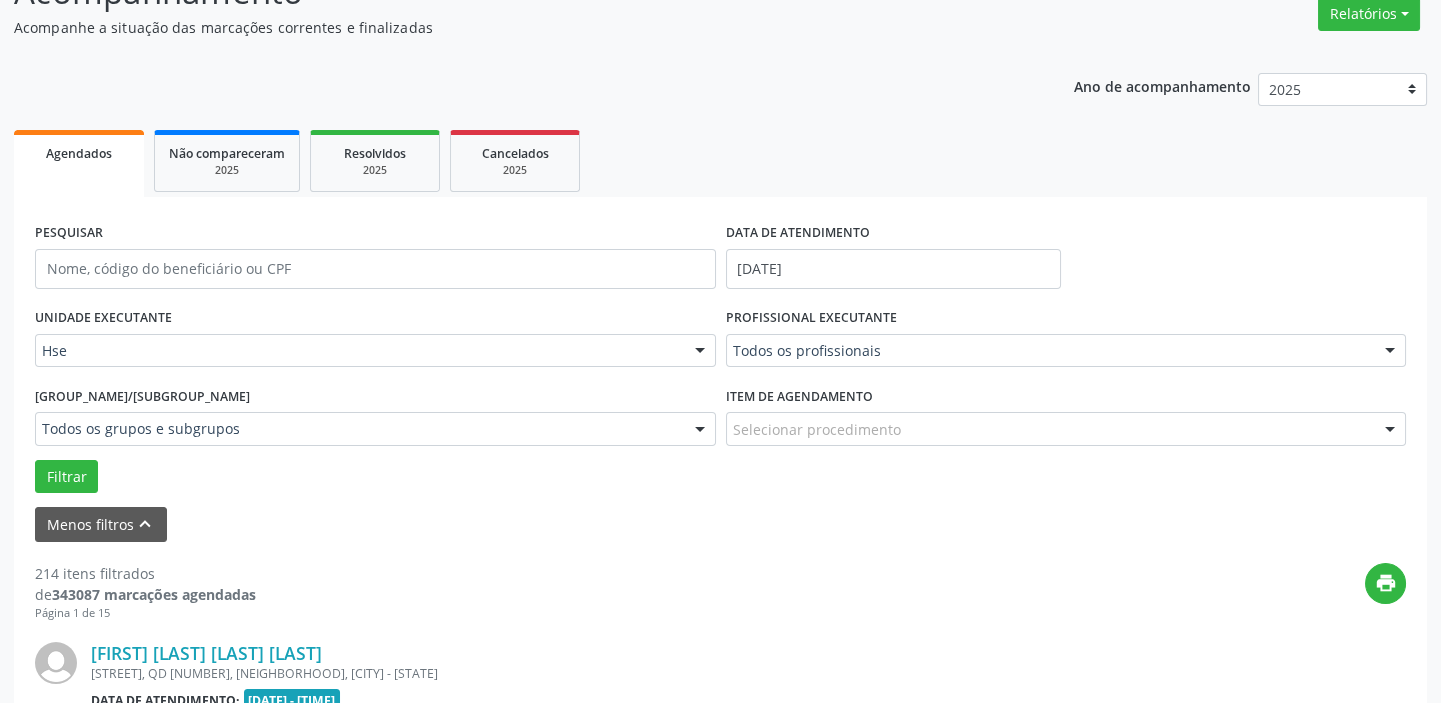 scroll, scrollTop: 272, scrollLeft: 0, axis: vertical 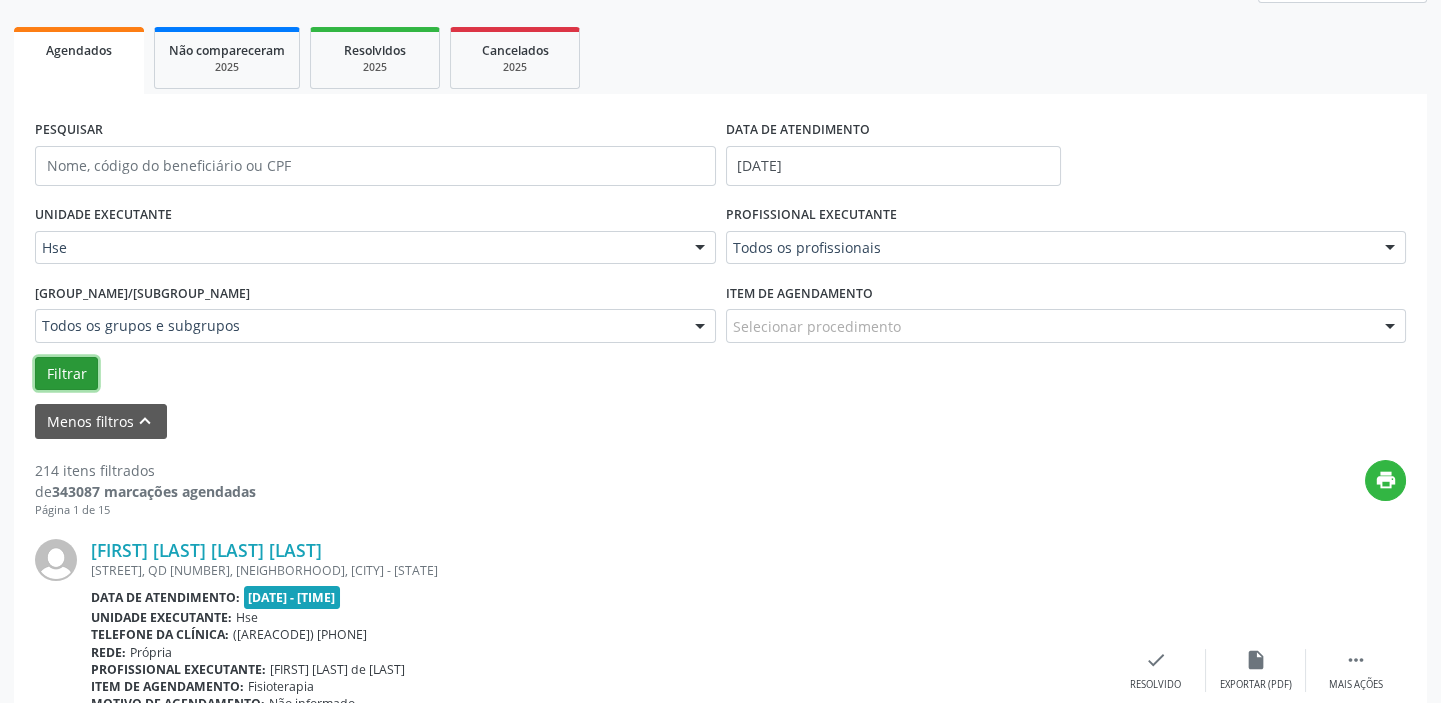 click on "Filtrar" at bounding box center (66, 374) 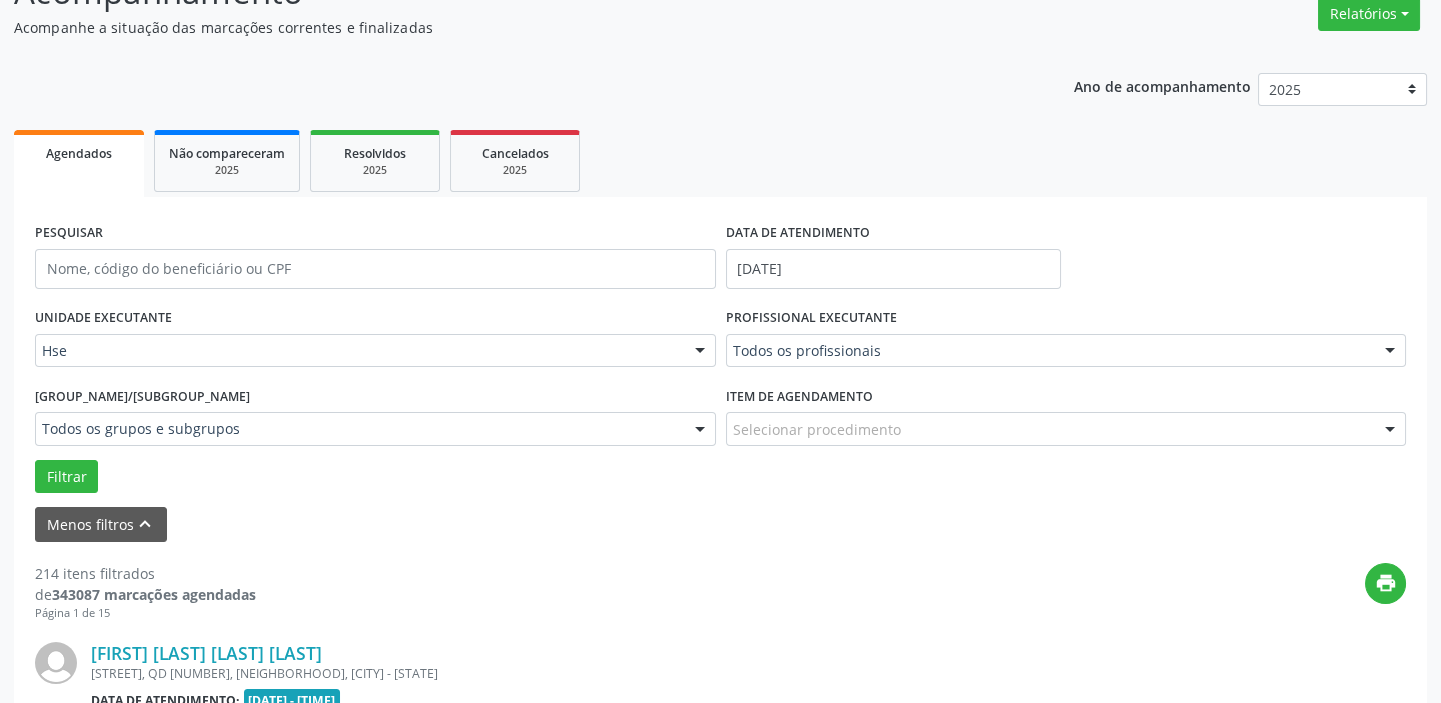scroll, scrollTop: 272, scrollLeft: 0, axis: vertical 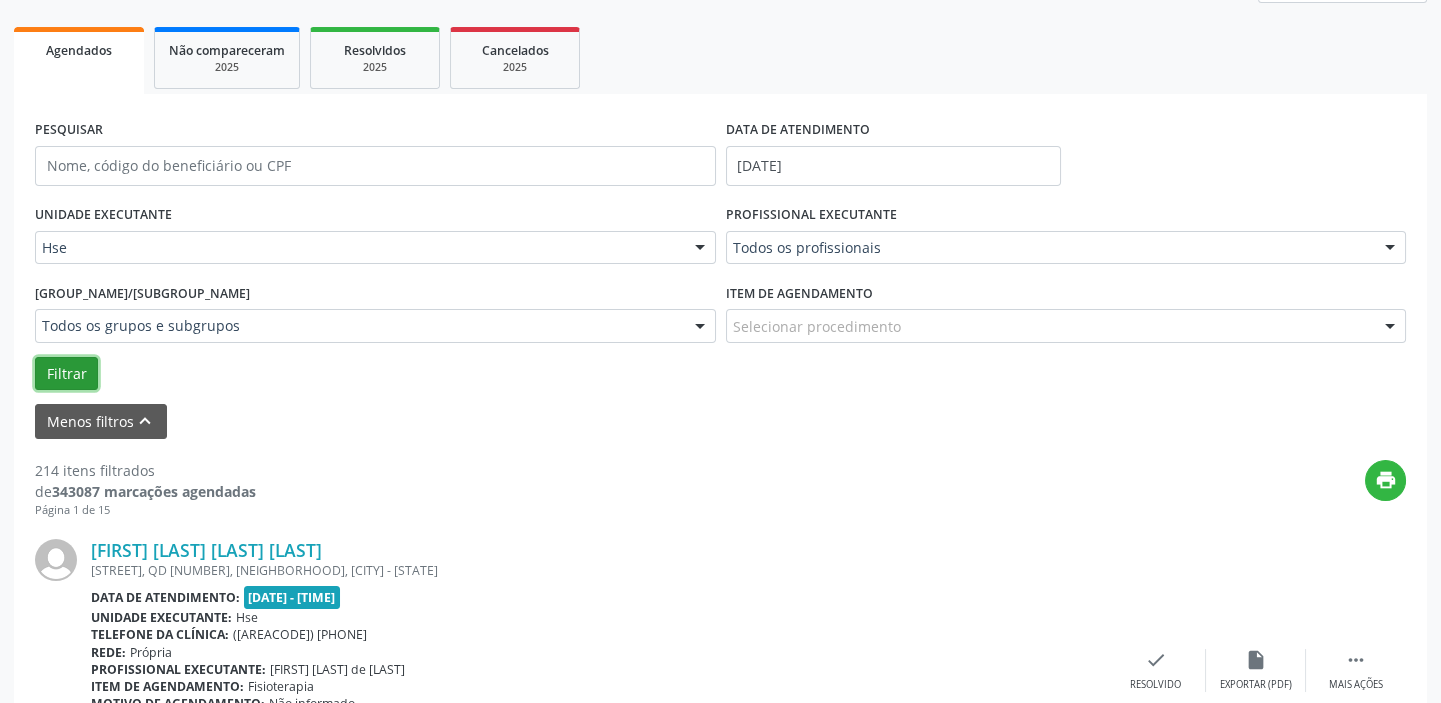 click on "Filtrar" at bounding box center [66, 374] 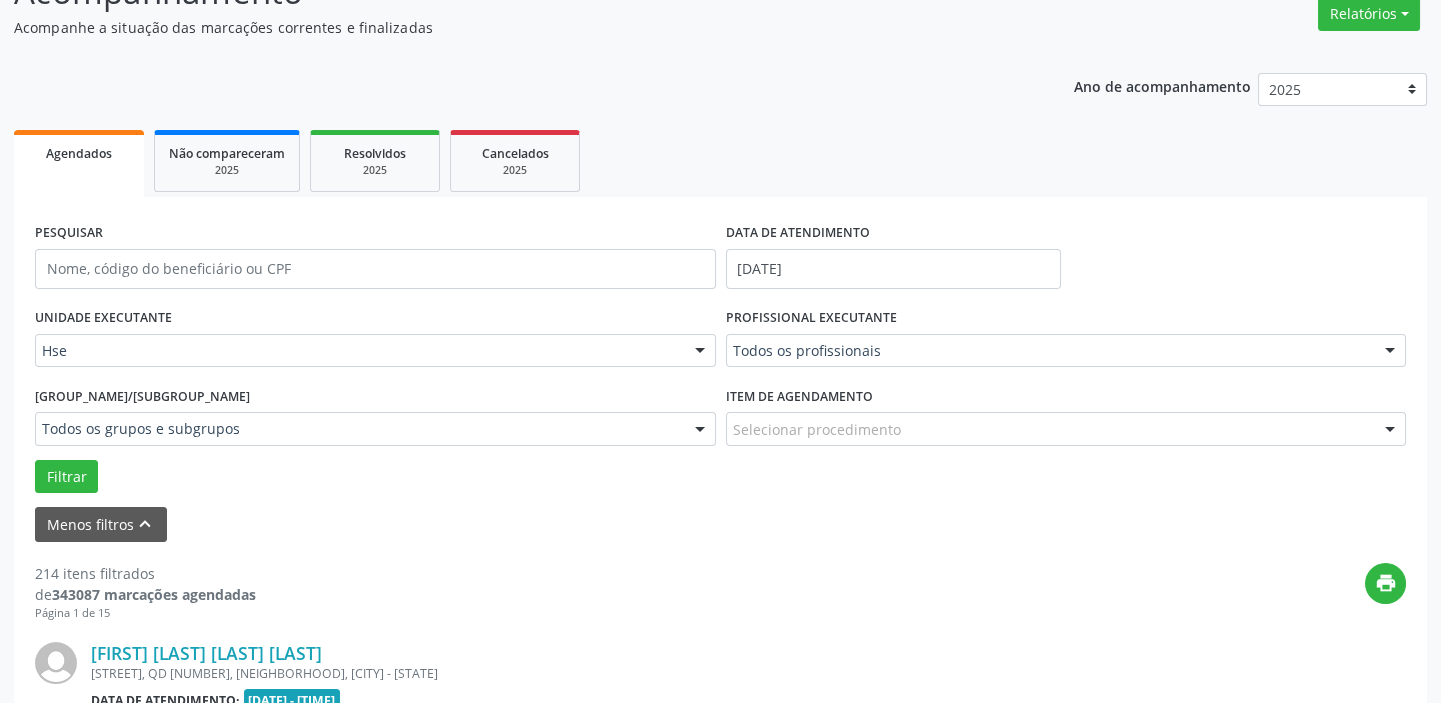 scroll, scrollTop: 272, scrollLeft: 0, axis: vertical 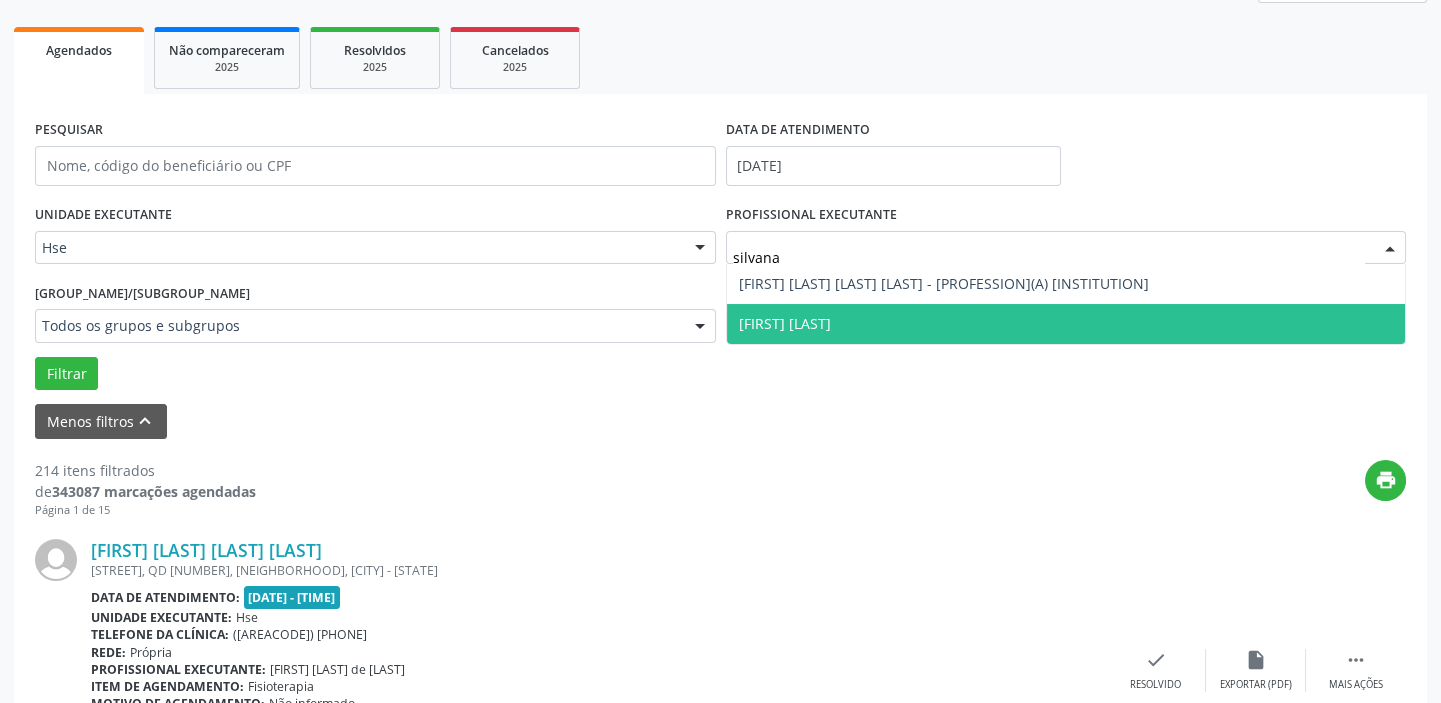 click on "[FIRST] [LAST]" at bounding box center (785, 323) 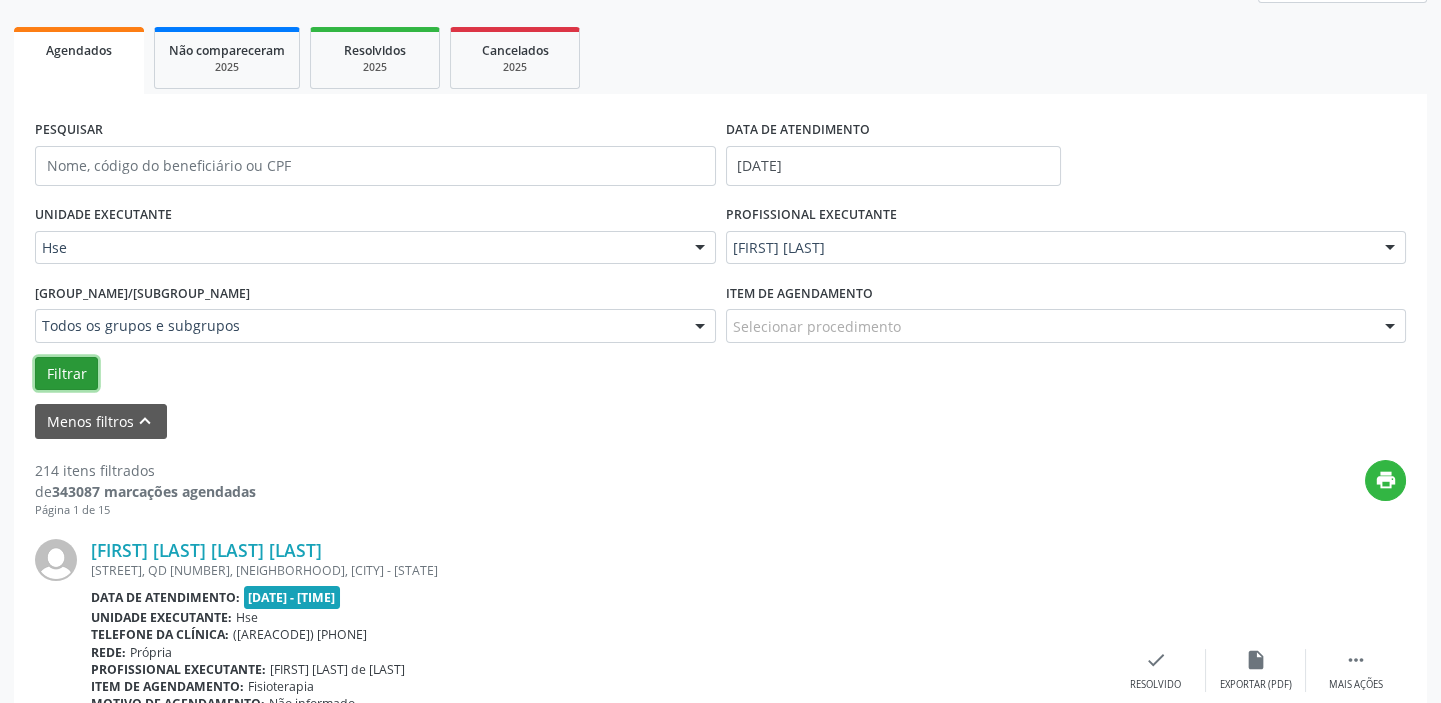 click on "Filtrar" at bounding box center [66, 374] 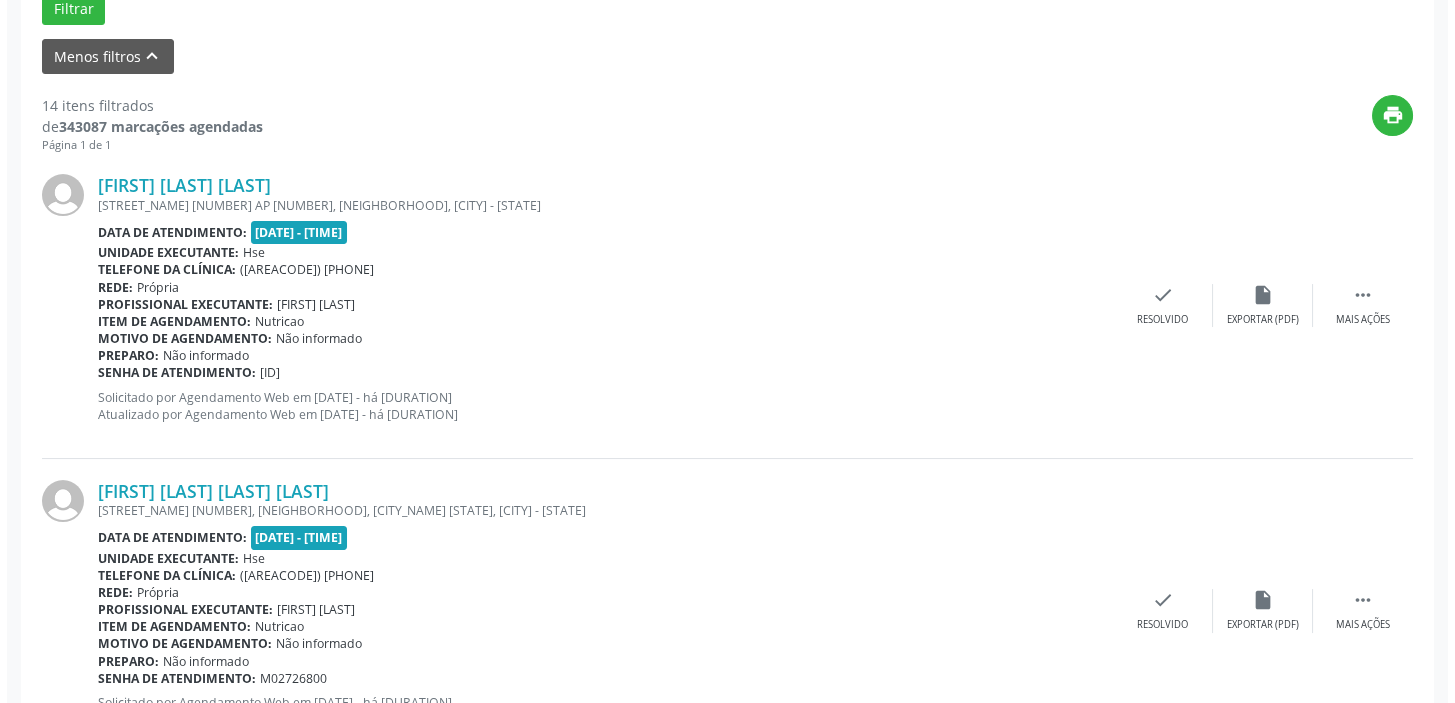 scroll, scrollTop: 636, scrollLeft: 0, axis: vertical 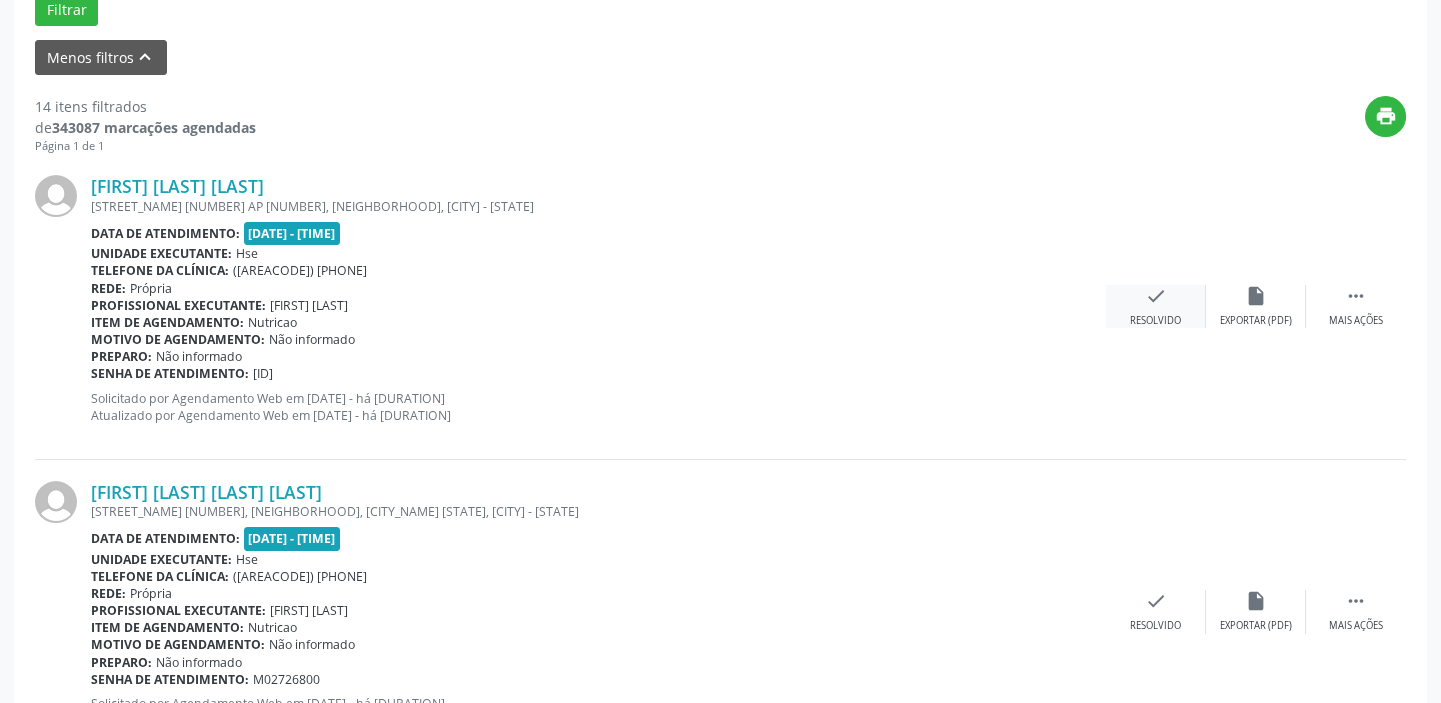 click on "Resolvido" at bounding box center (1256, 321) 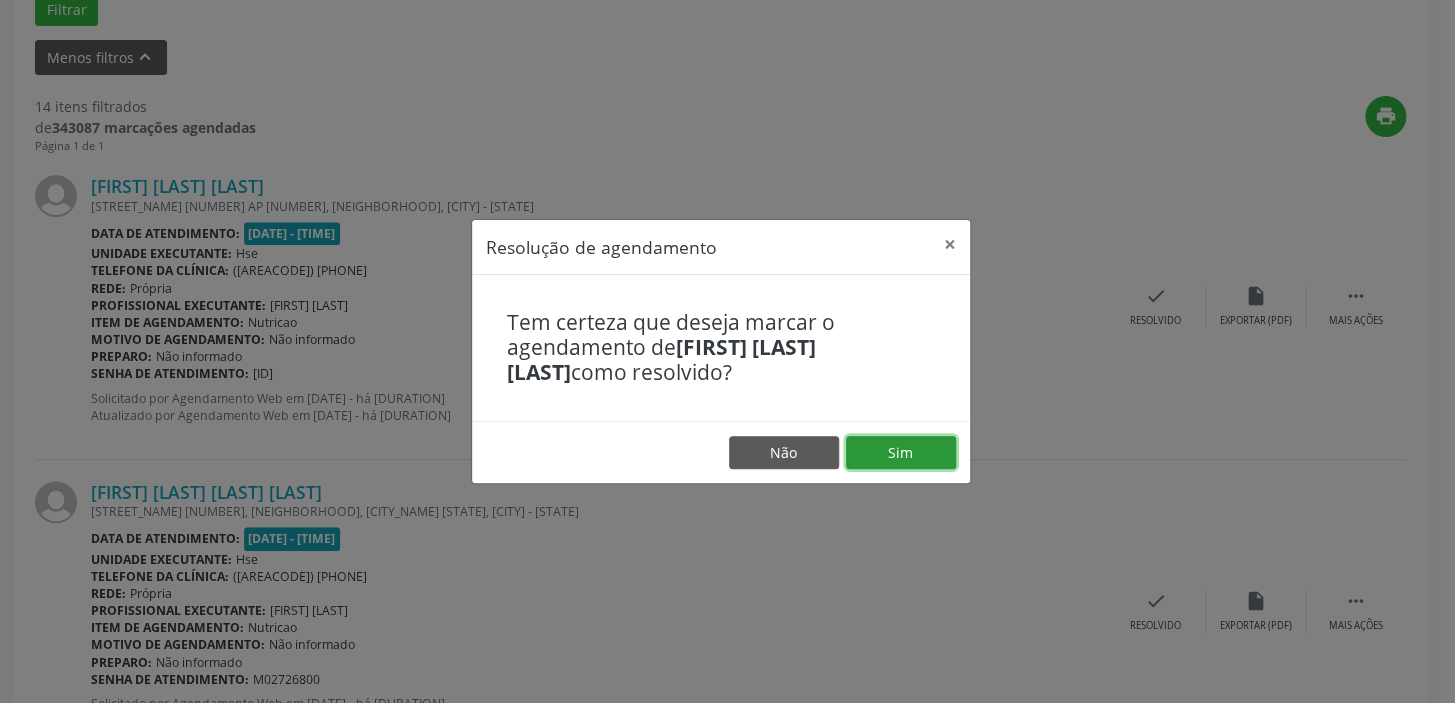 click on "Sim" at bounding box center (901, 453) 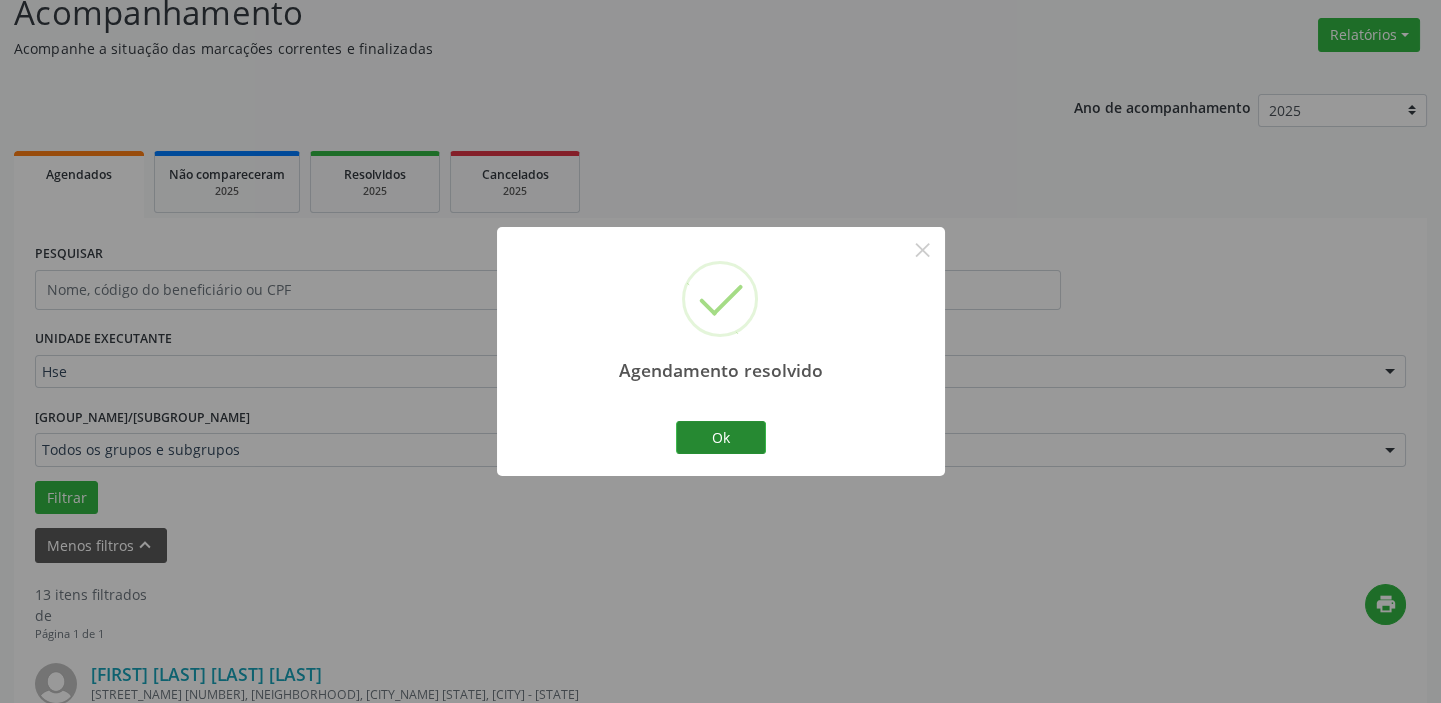 scroll, scrollTop: 636, scrollLeft: 0, axis: vertical 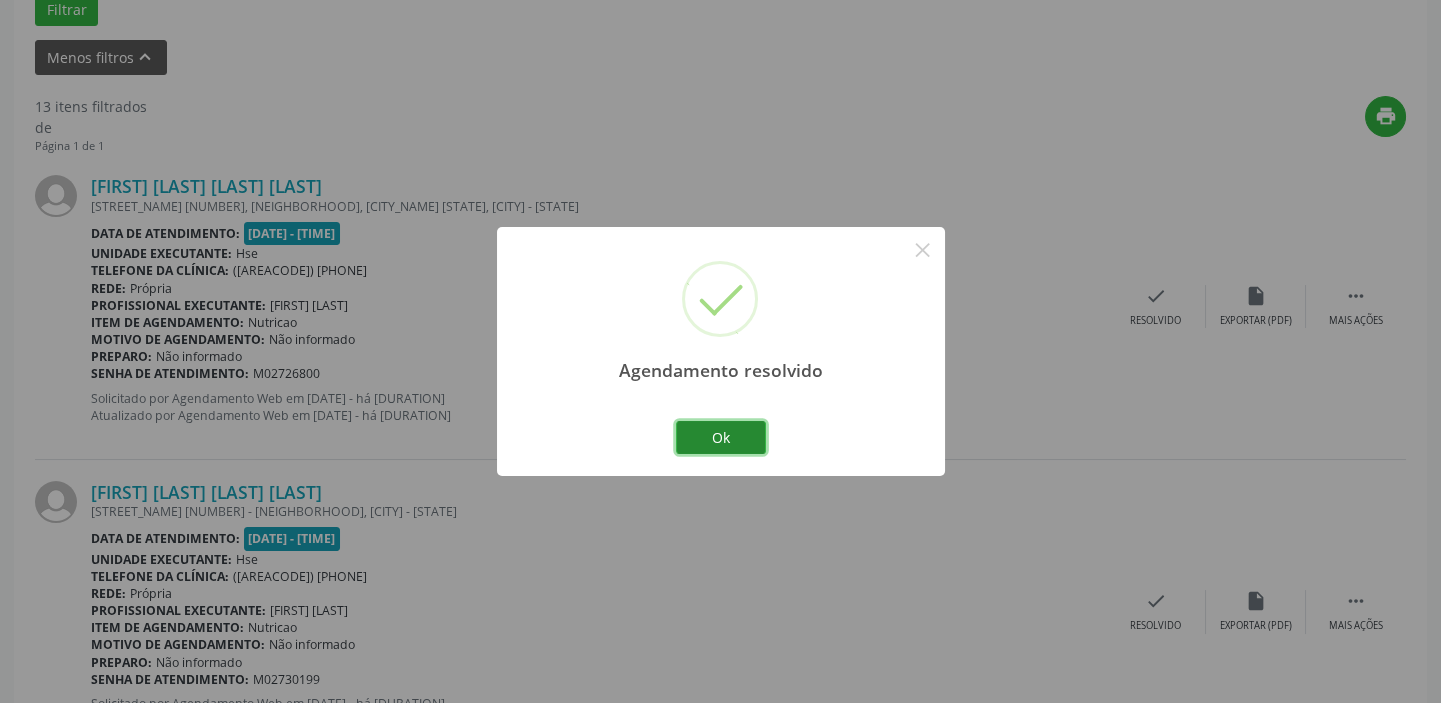 click on "Ok" at bounding box center [721, 438] 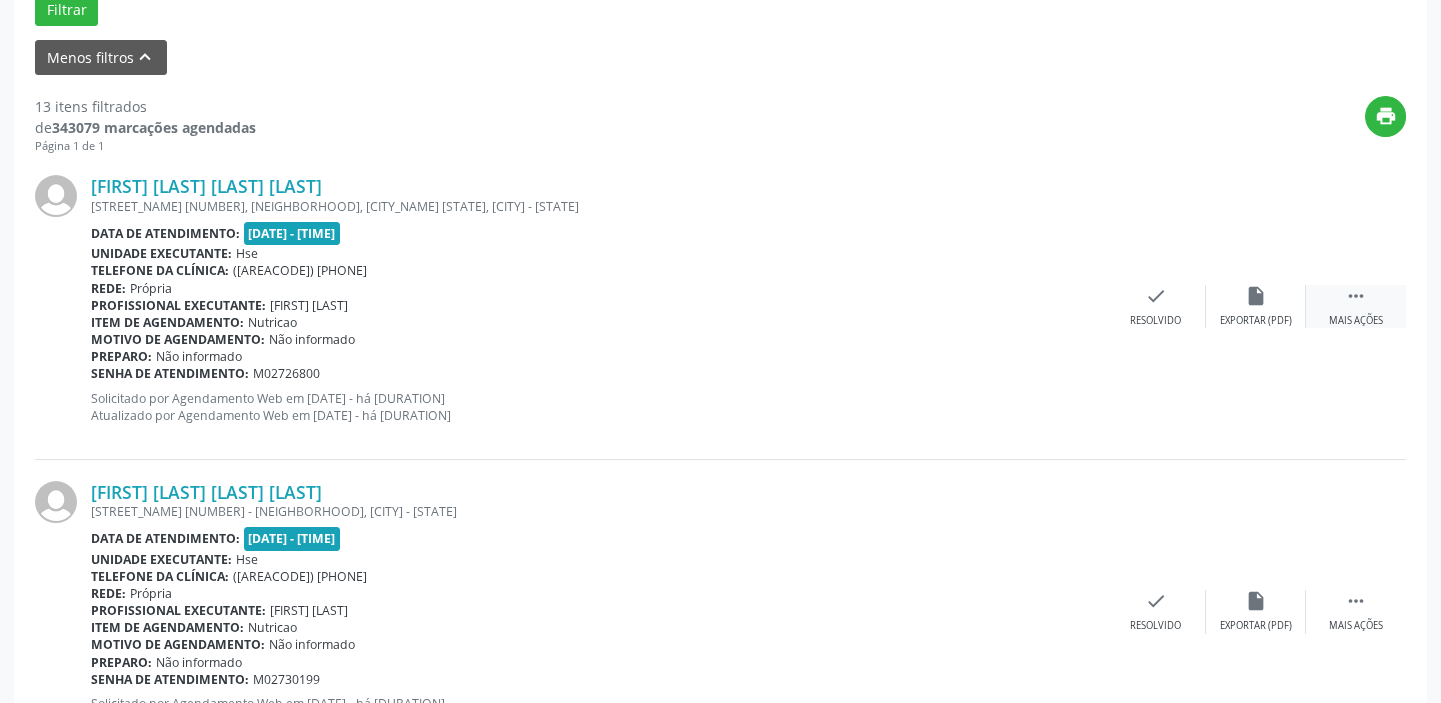 click on "Mais ações" at bounding box center (1356, 321) 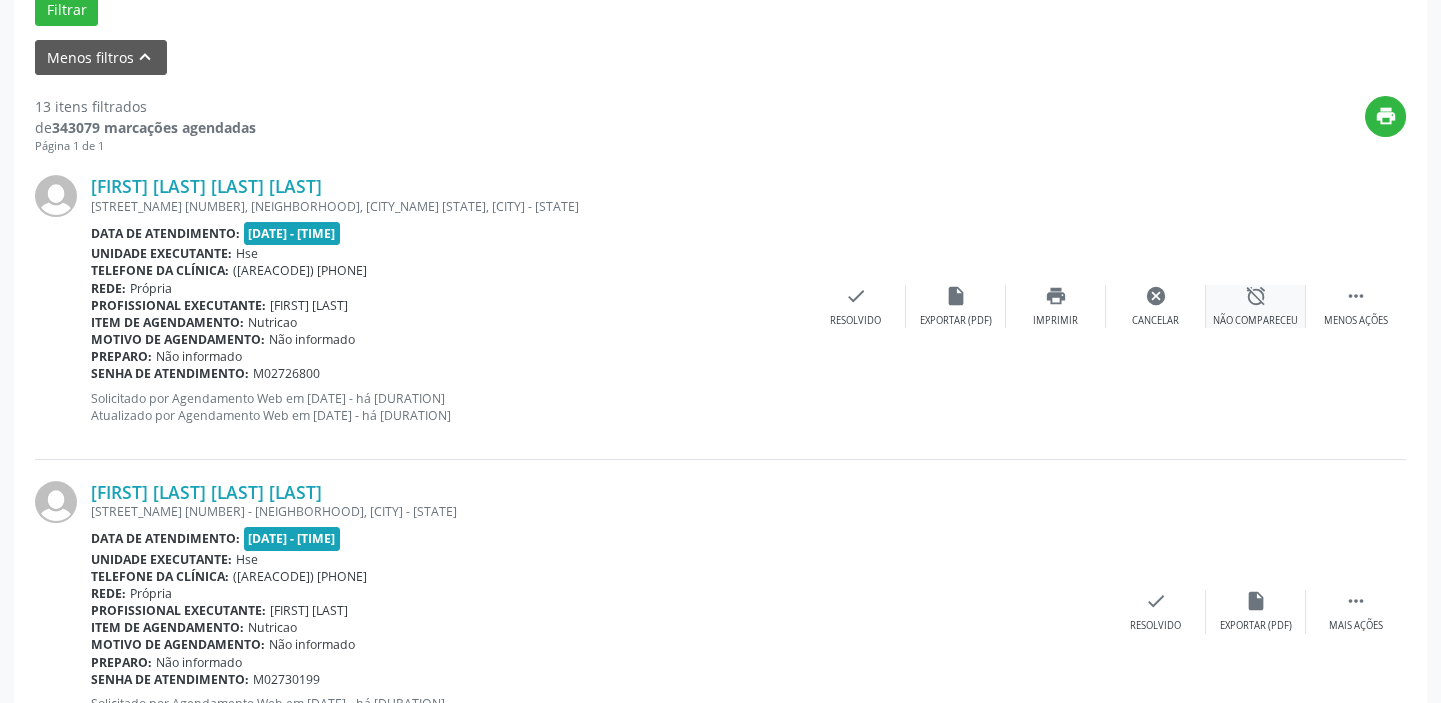 click on "alarm_off
Não compareceu" at bounding box center (1256, 306) 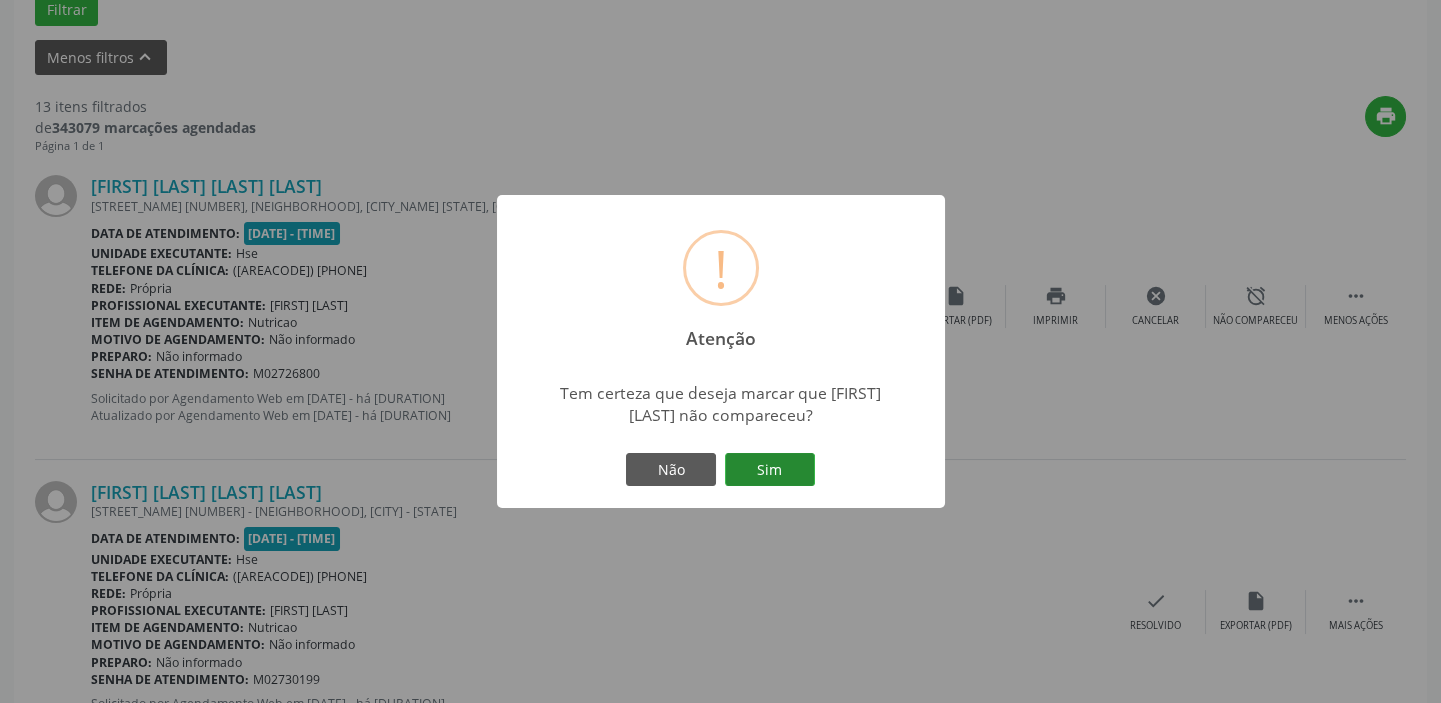 click on "Sim" at bounding box center (770, 470) 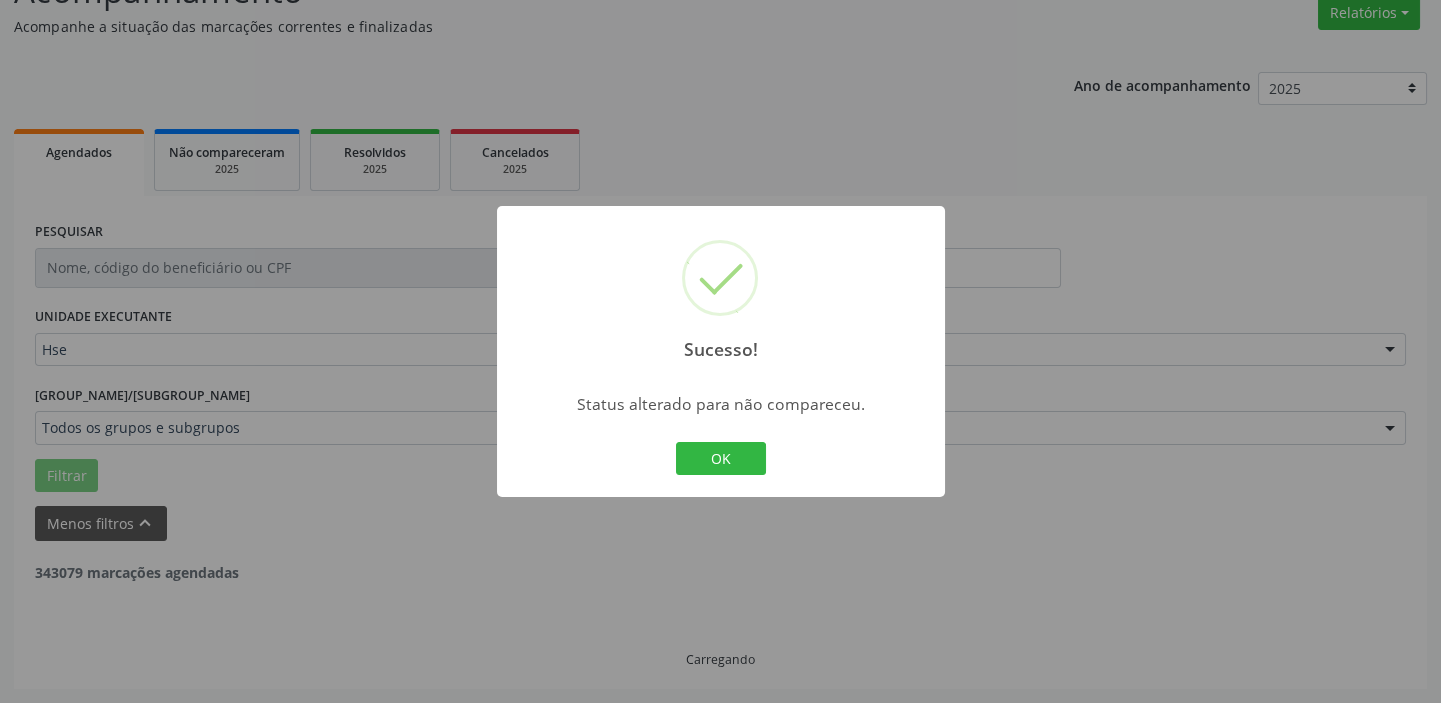 scroll, scrollTop: 169, scrollLeft: 0, axis: vertical 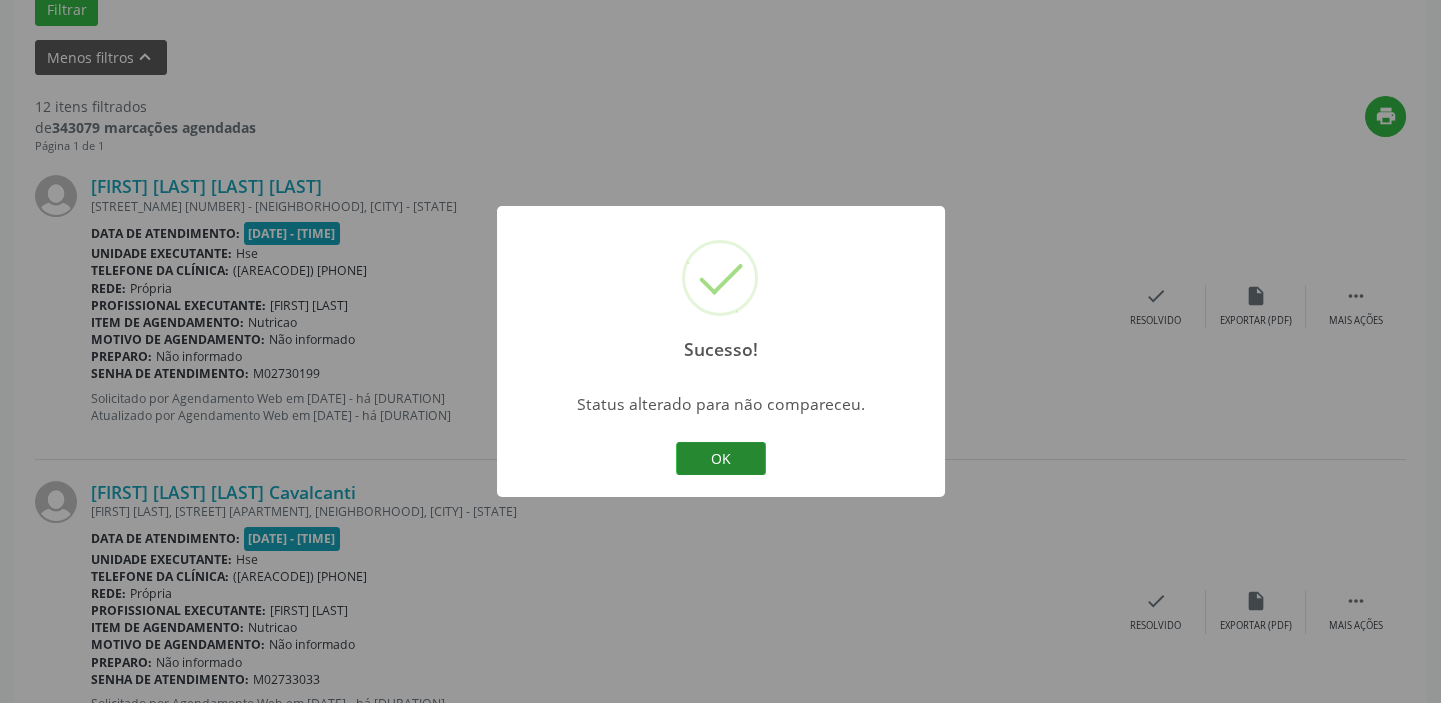click on "OK" at bounding box center [721, 459] 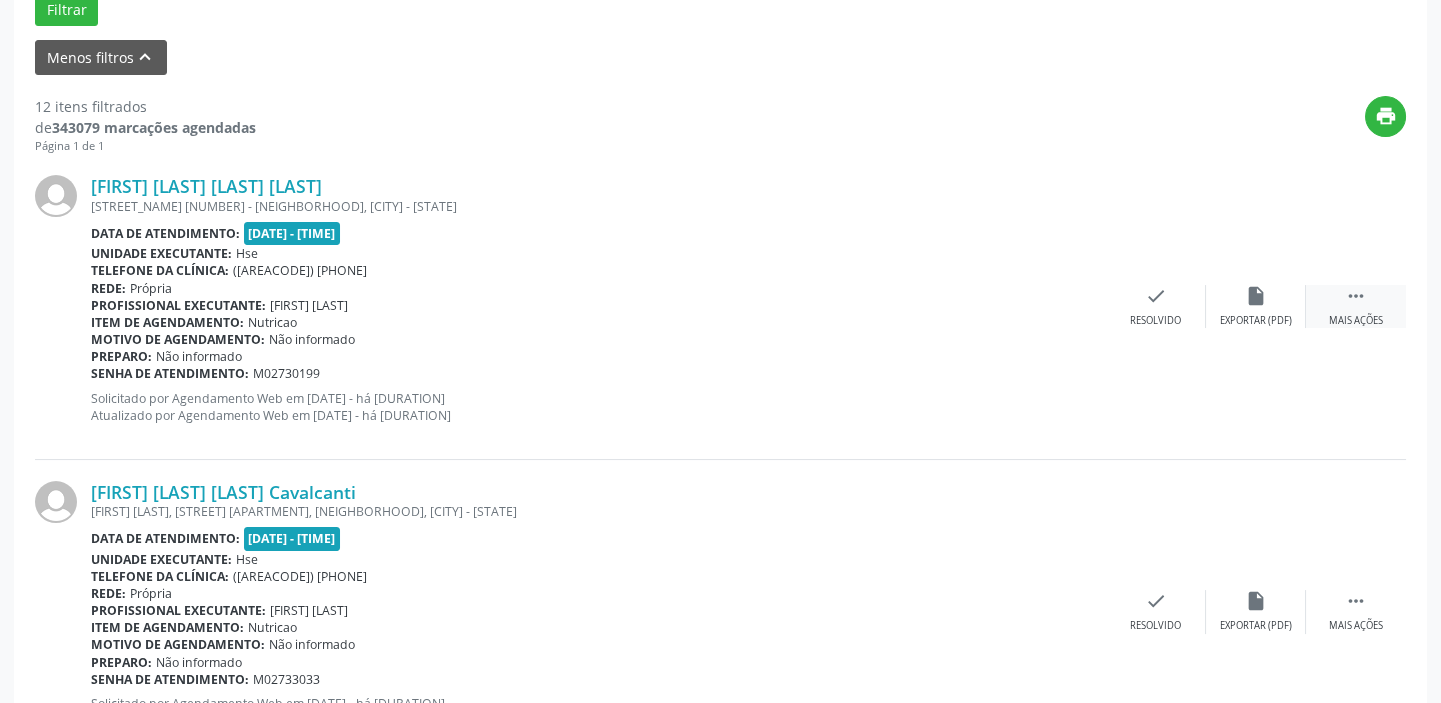 click on "Mais ações" at bounding box center (1356, 321) 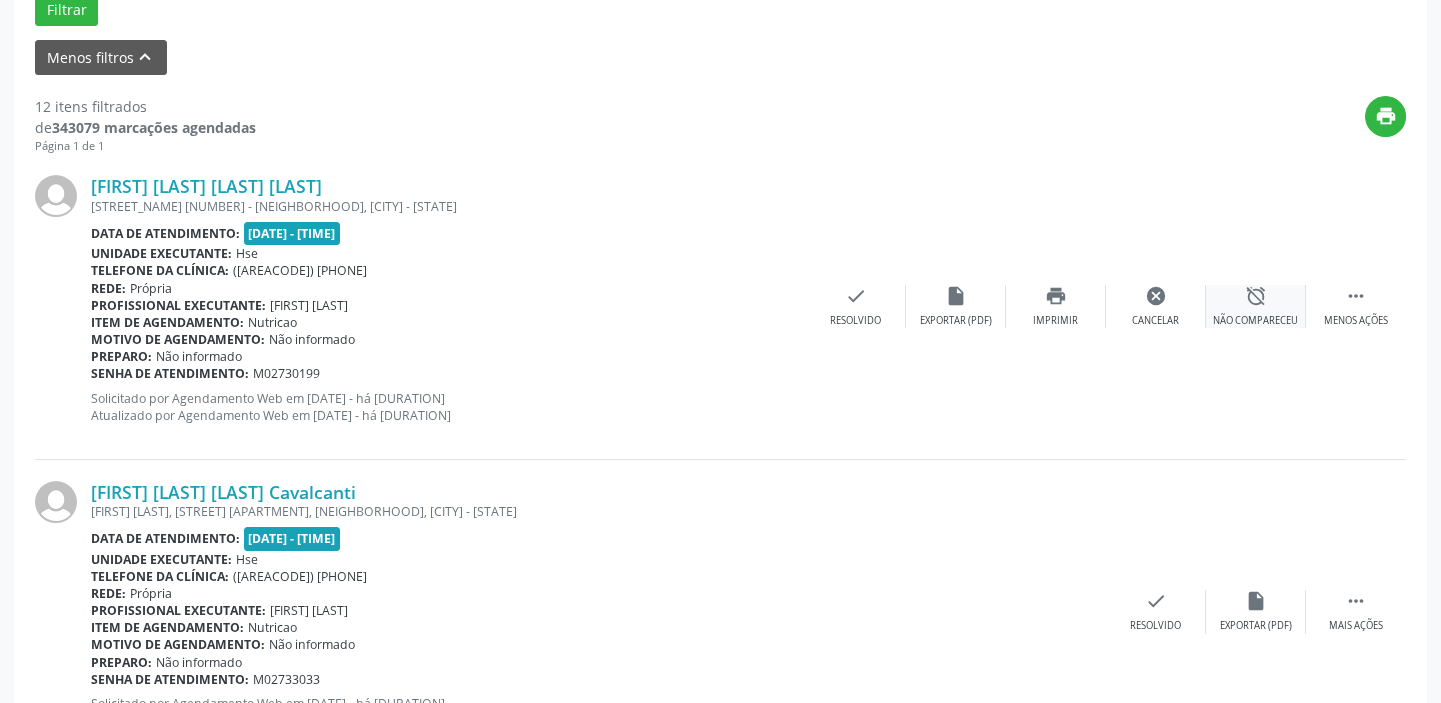 click on "Não compareceu" at bounding box center [1255, 321] 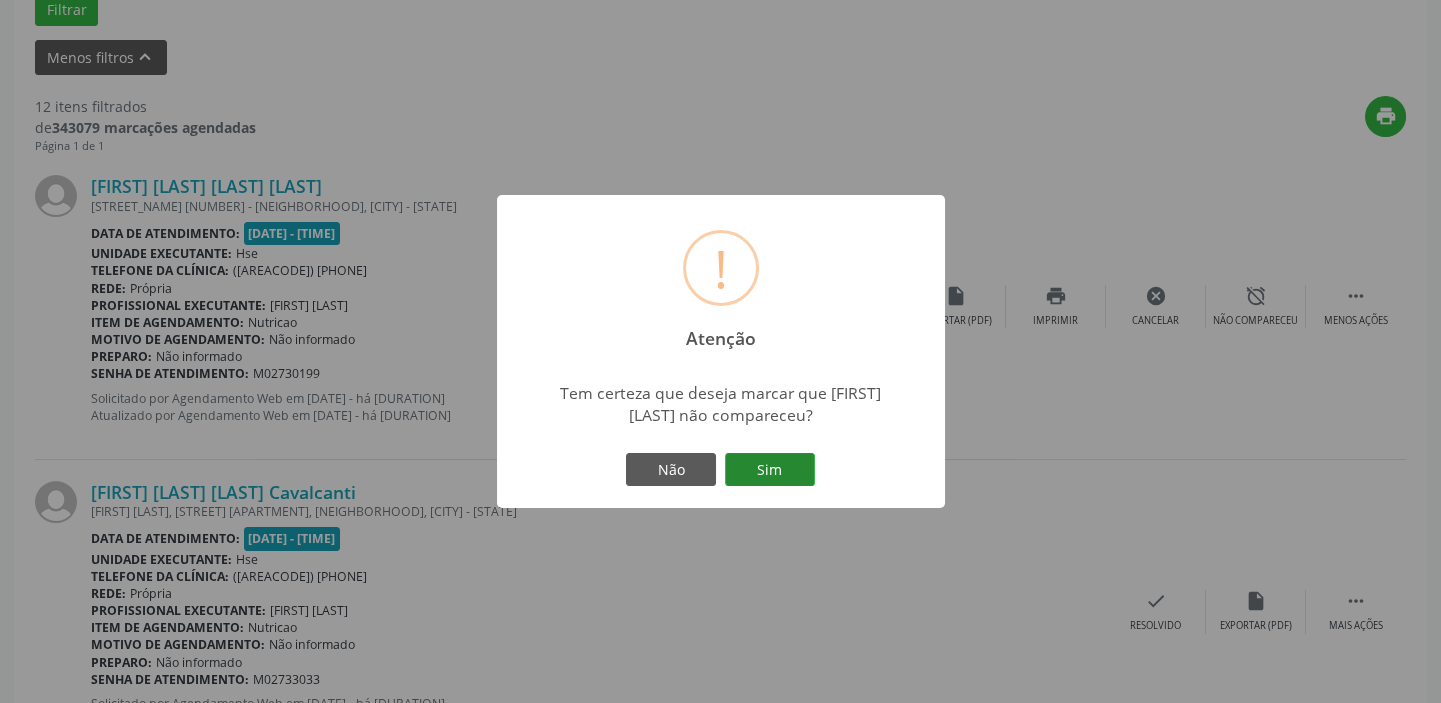 click on "Sim" at bounding box center [770, 470] 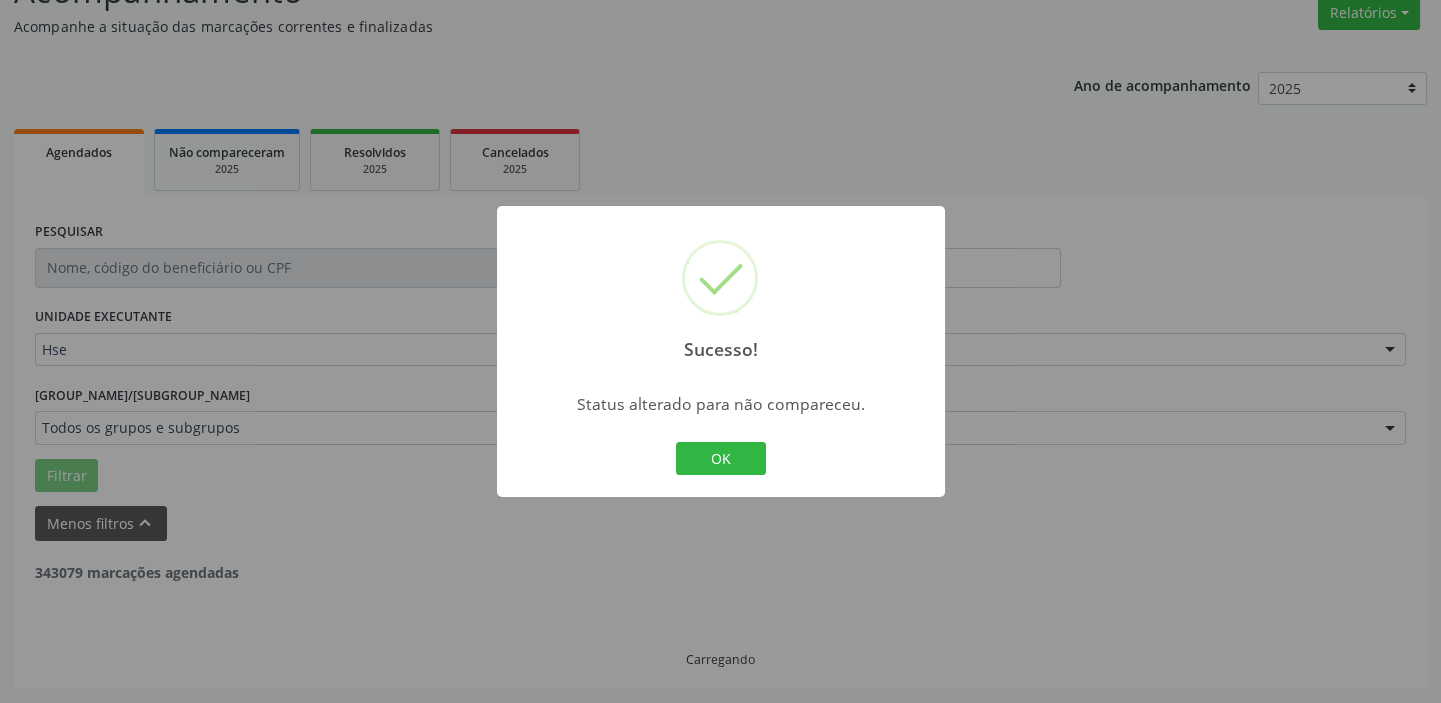 scroll, scrollTop: 169, scrollLeft: 0, axis: vertical 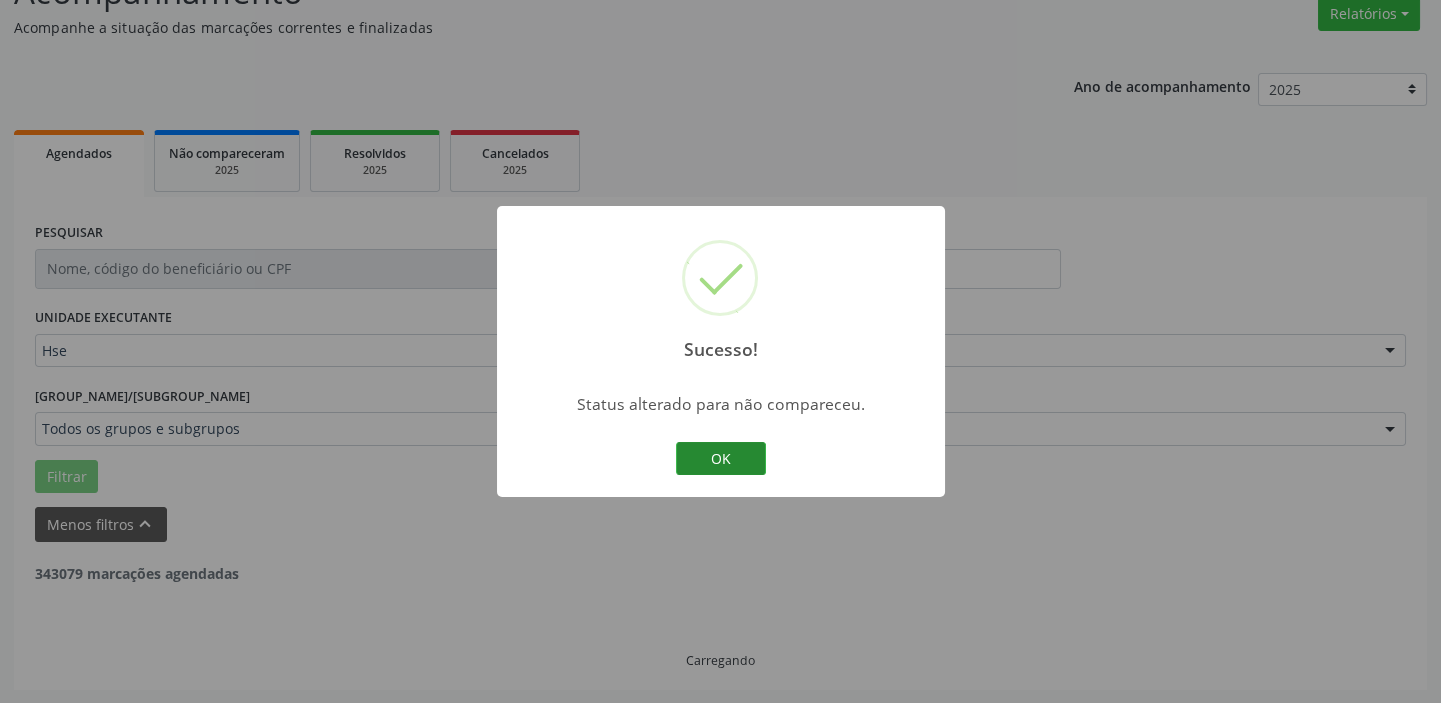 click on "OK" at bounding box center (721, 459) 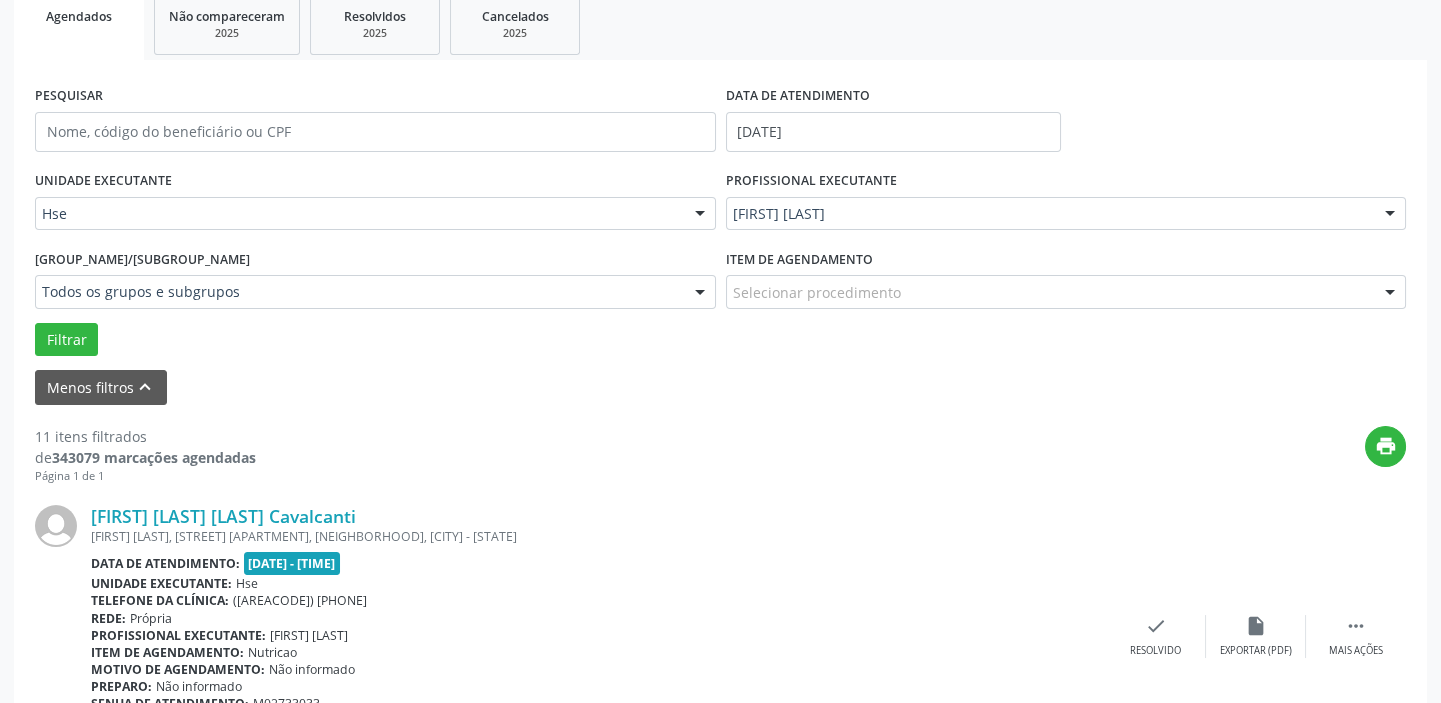 scroll, scrollTop: 532, scrollLeft: 0, axis: vertical 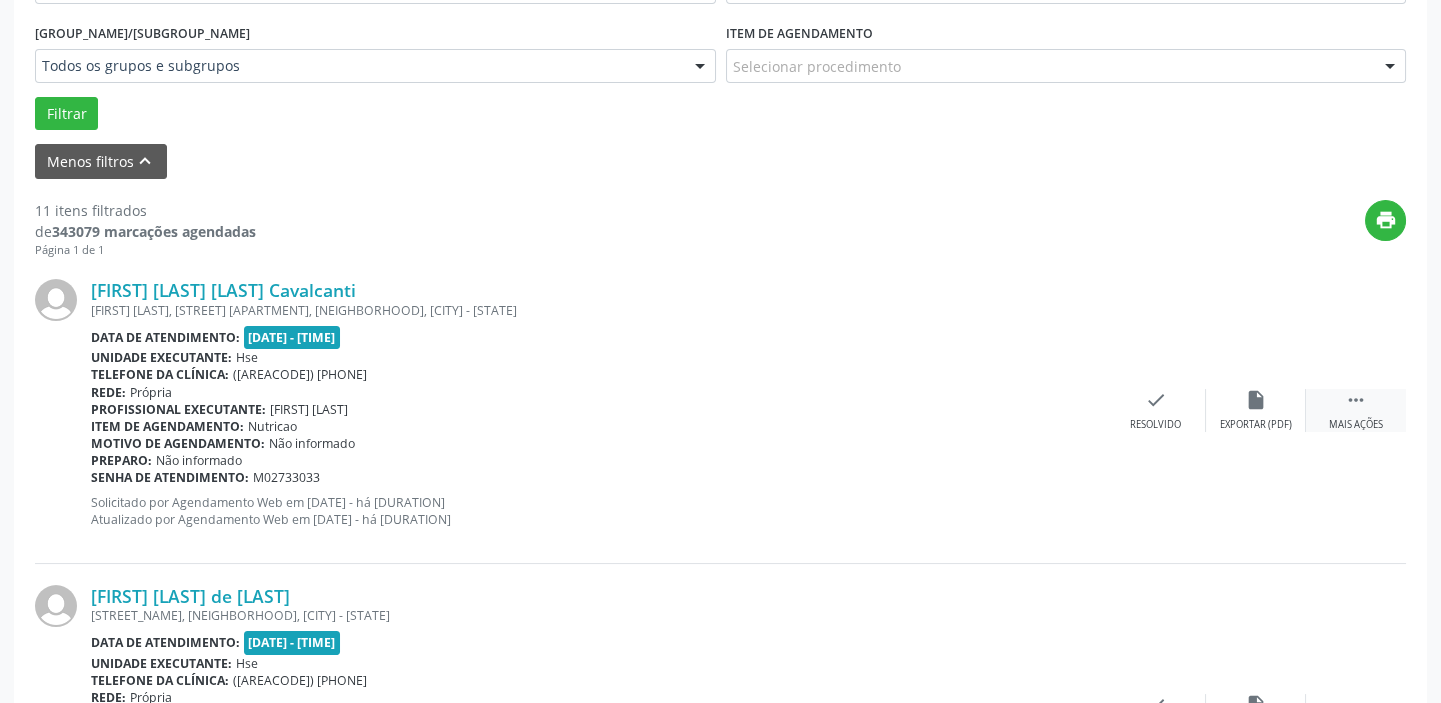click on "Mais ações" at bounding box center (1356, 425) 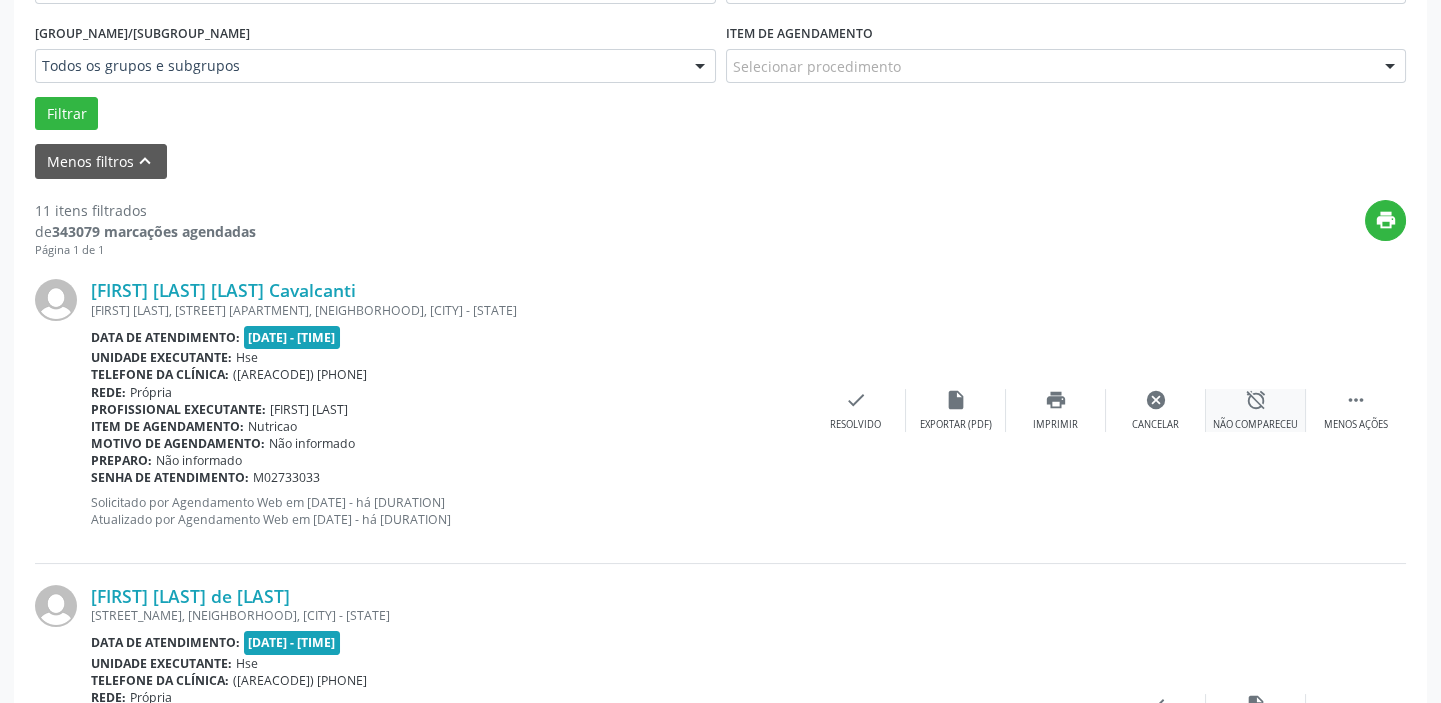 click on "alarm_off" at bounding box center (1256, 400) 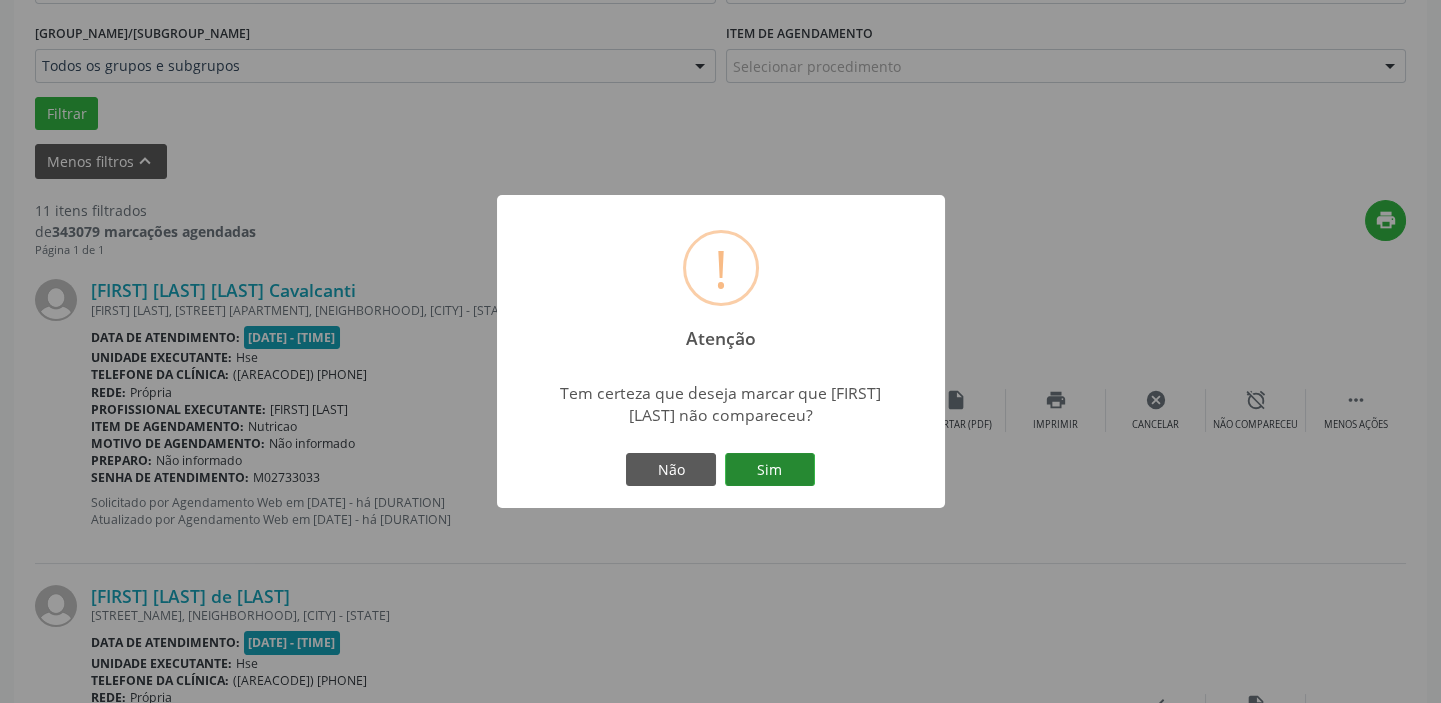 click on "Sim" at bounding box center (770, 470) 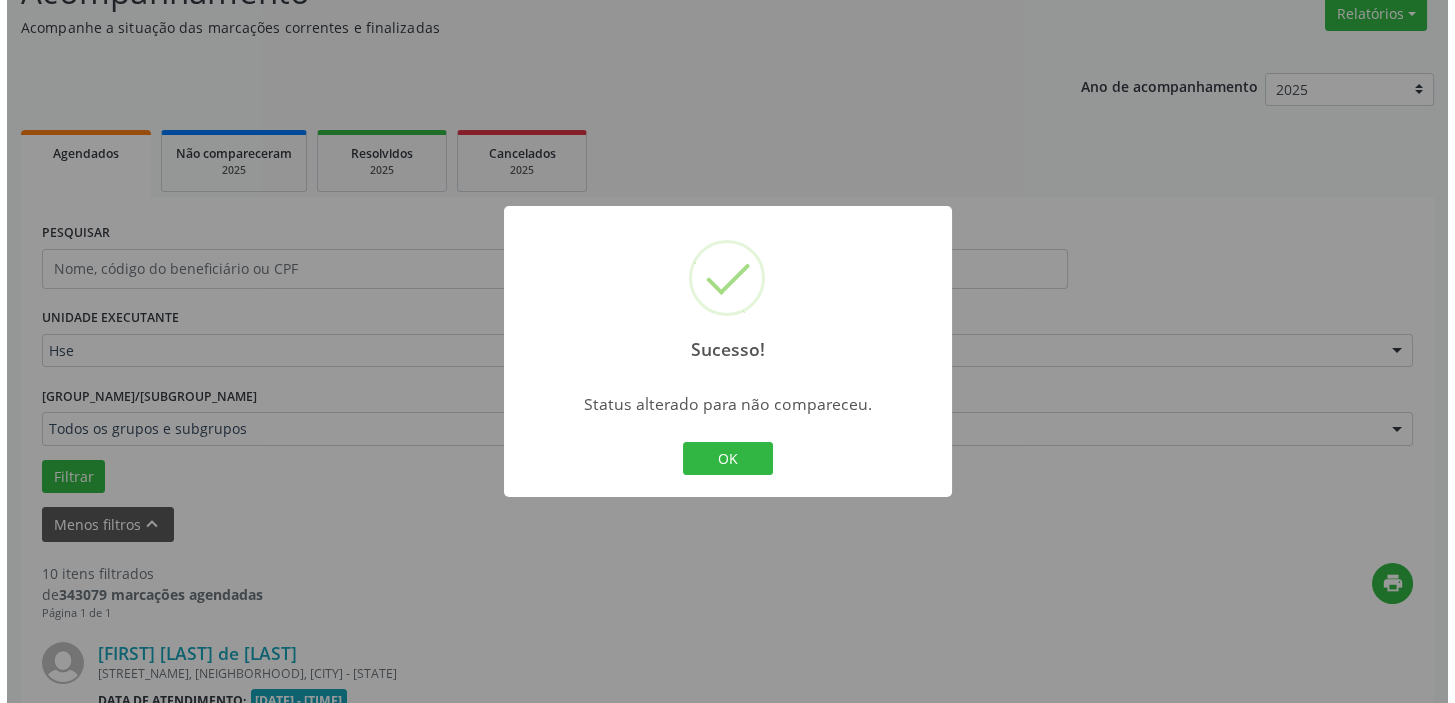 scroll, scrollTop: 532, scrollLeft: 0, axis: vertical 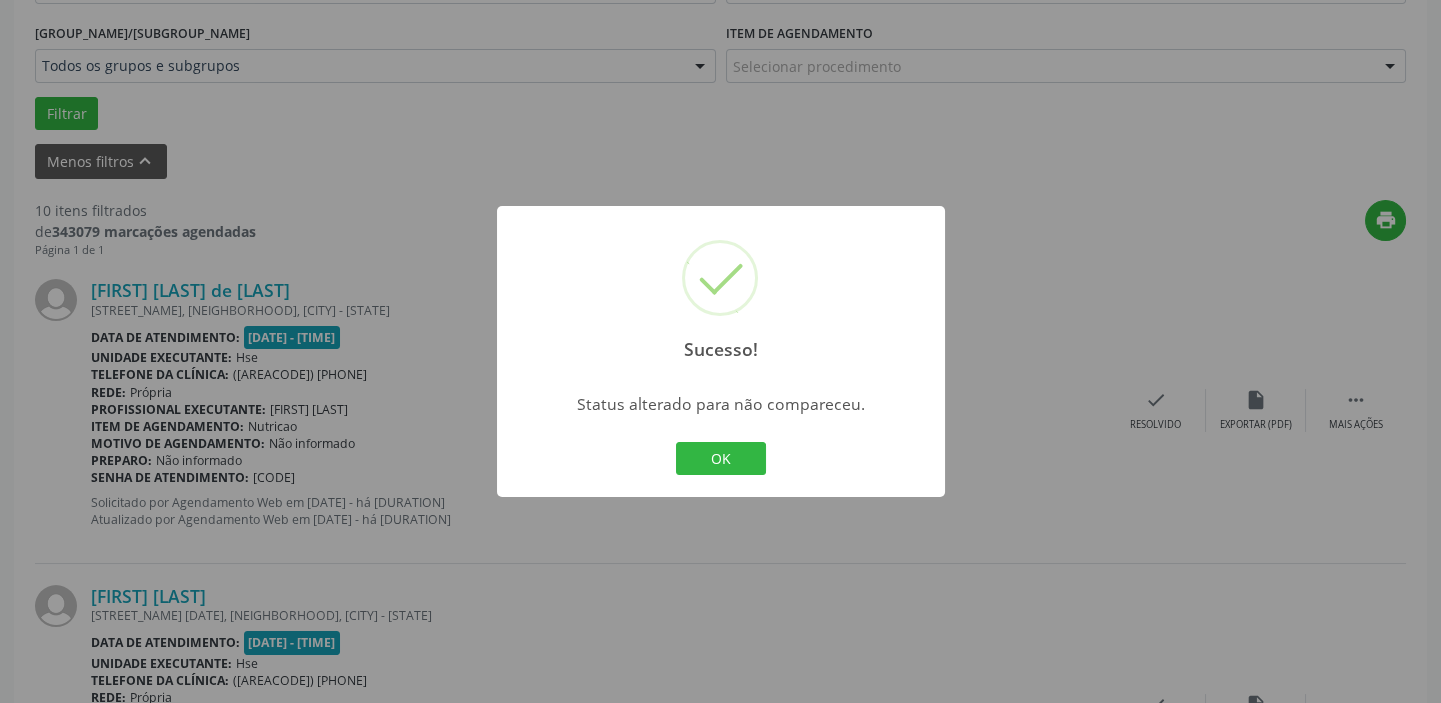 click on "Sucesso! × Status alterado para não compareceu. OK Cancel" at bounding box center (721, 352) 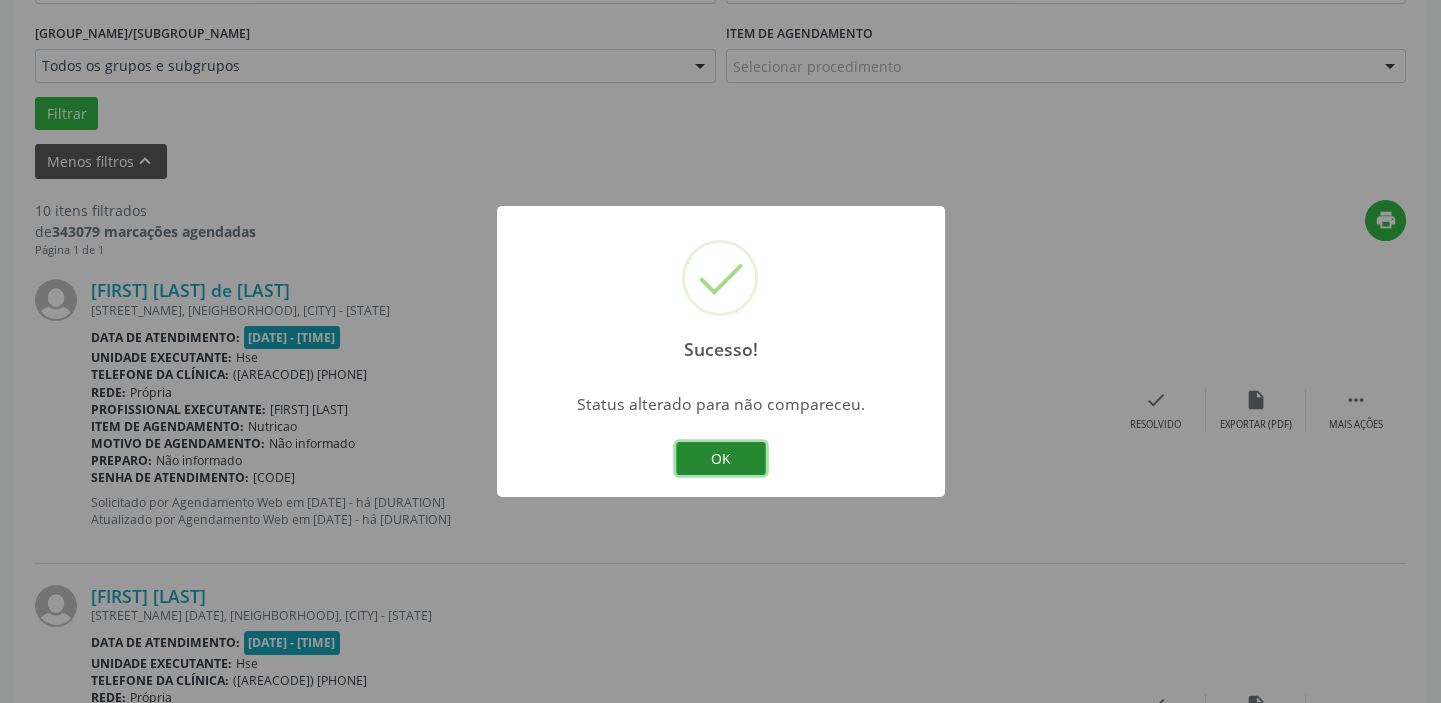 click on "OK" at bounding box center [721, 459] 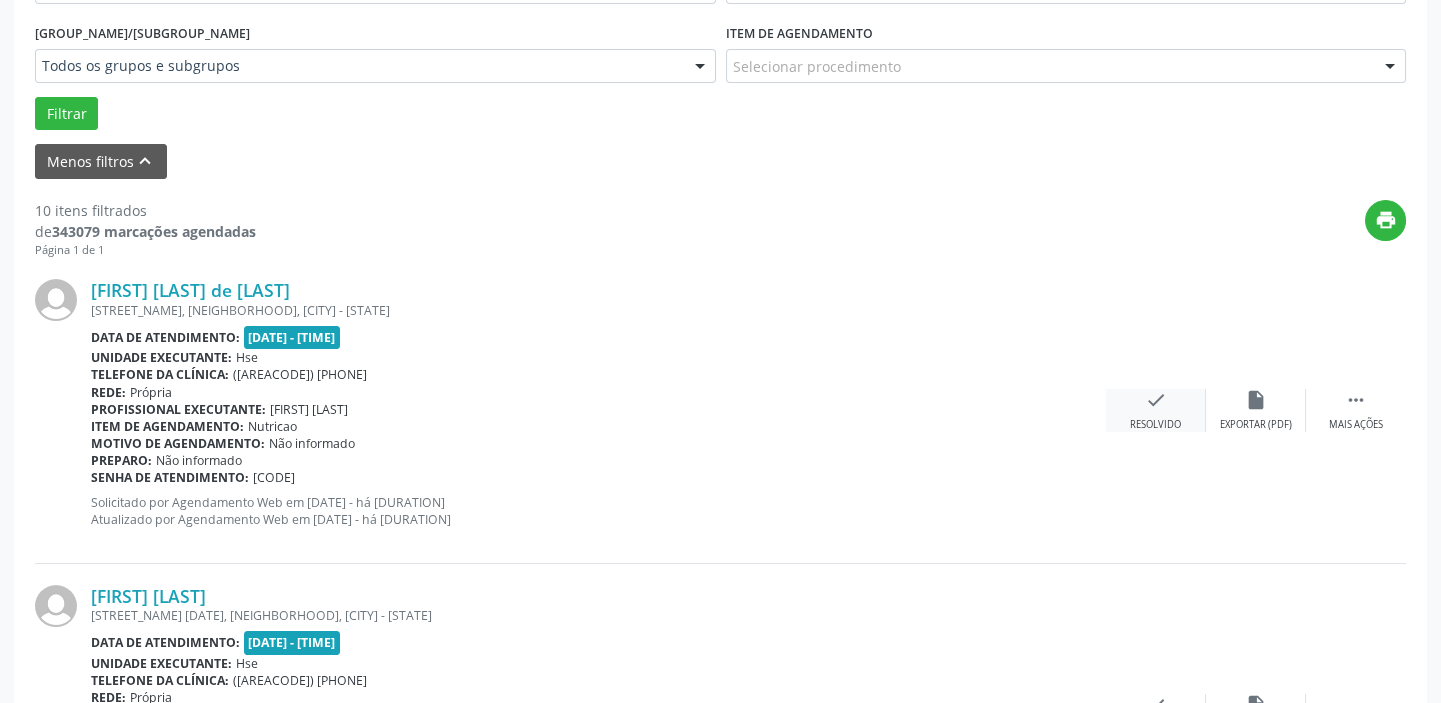 click on "check
Resolvido" at bounding box center (1156, 410) 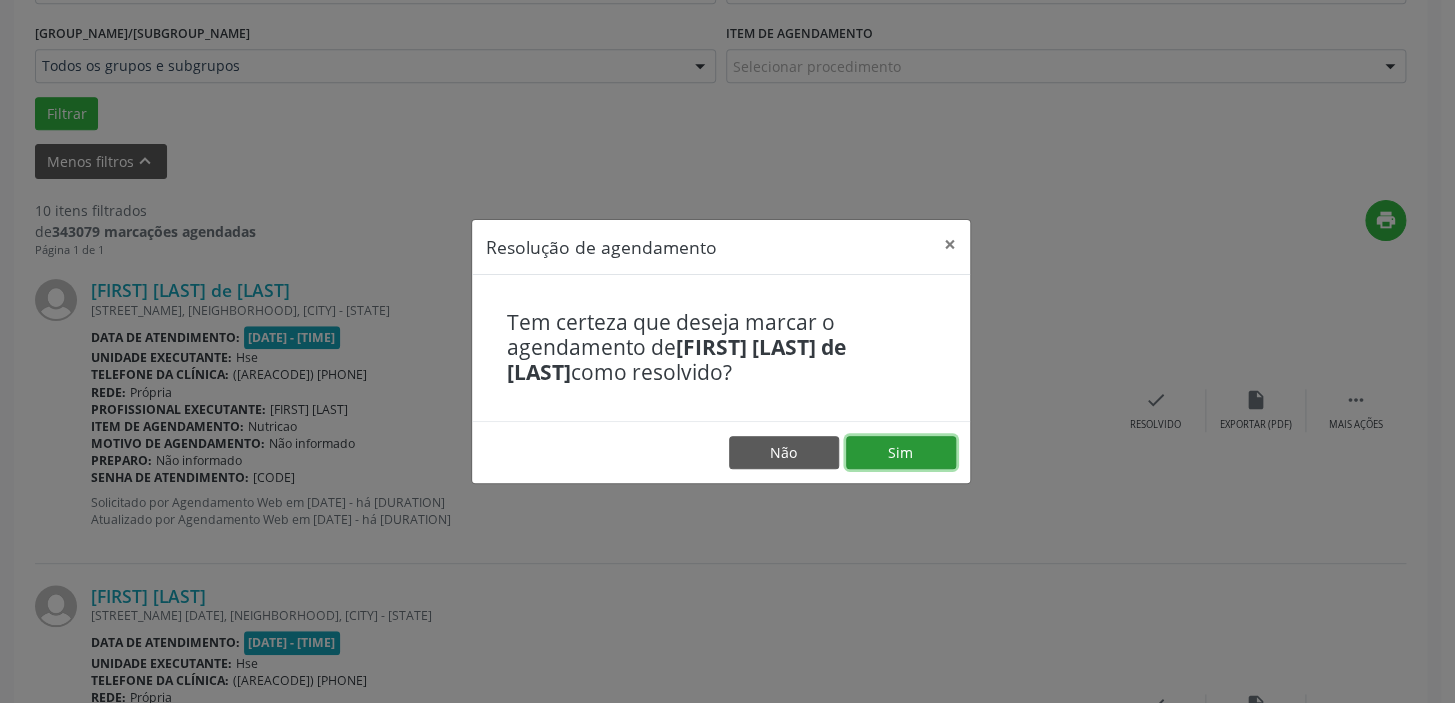 click on "Sim" at bounding box center [901, 453] 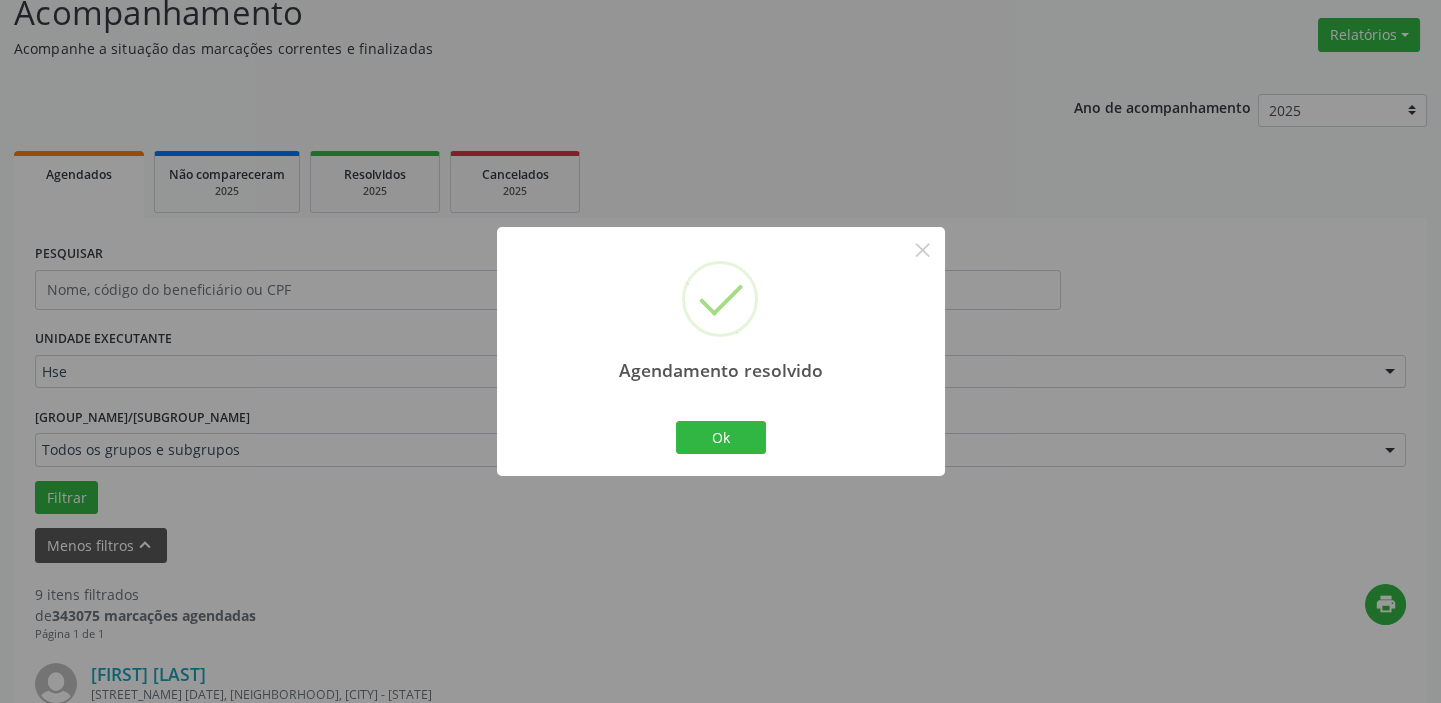scroll, scrollTop: 532, scrollLeft: 0, axis: vertical 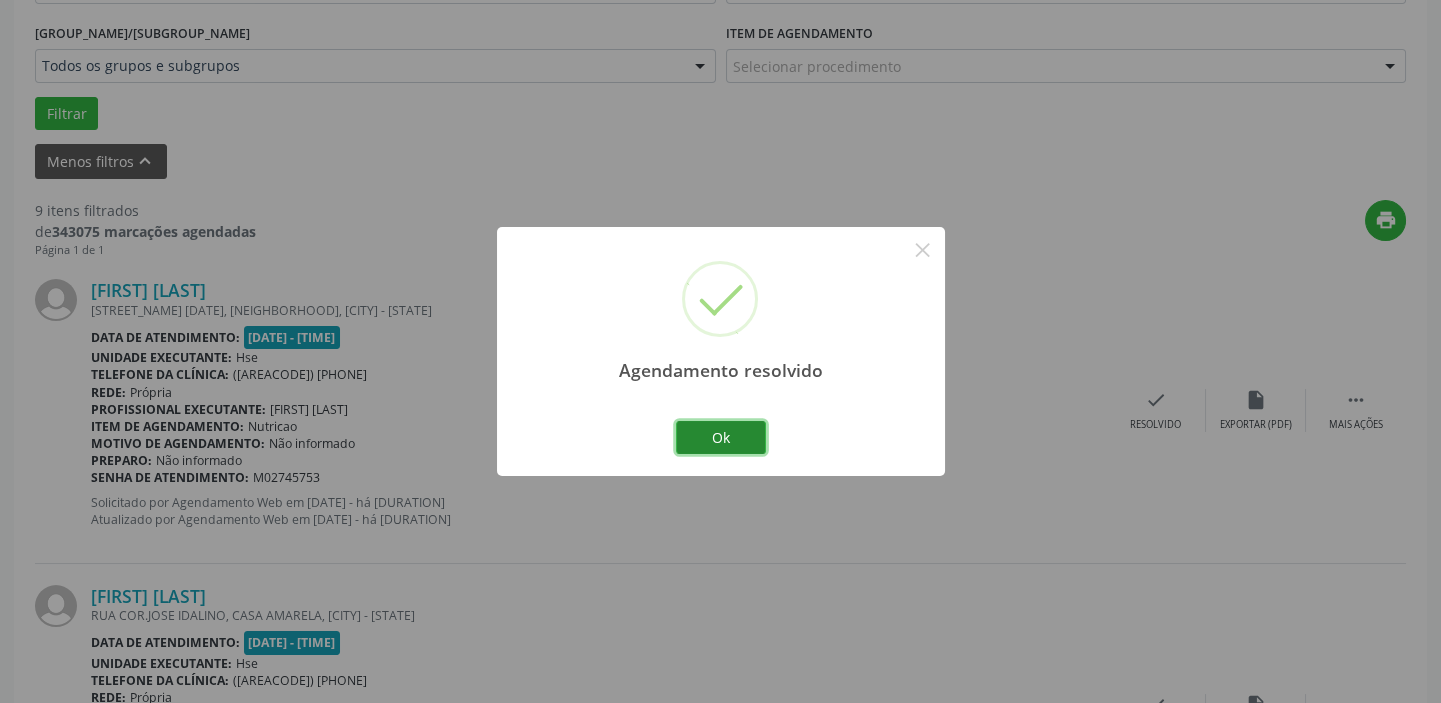 click on "Ok" at bounding box center (721, 438) 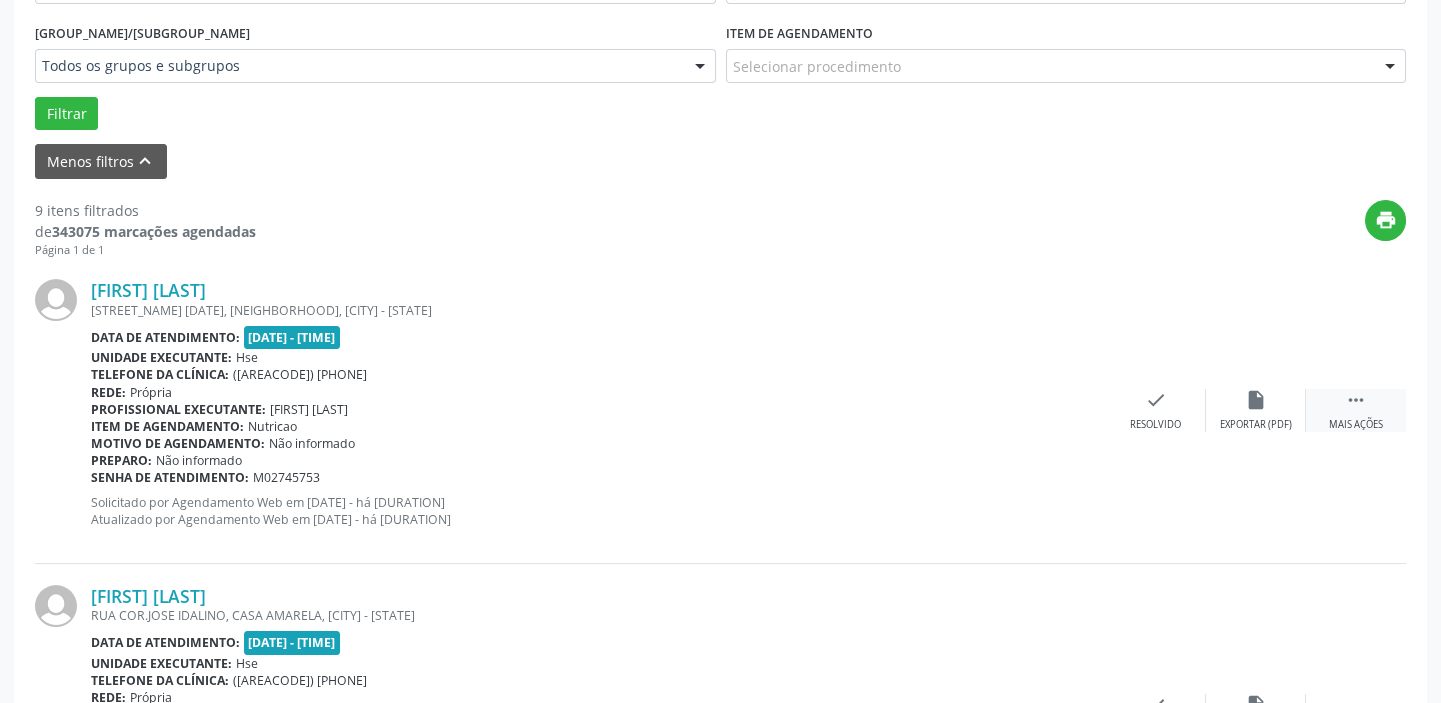 drag, startPoint x: 1367, startPoint y: 414, endPoint x: 1313, endPoint y: 404, distance: 54.91812 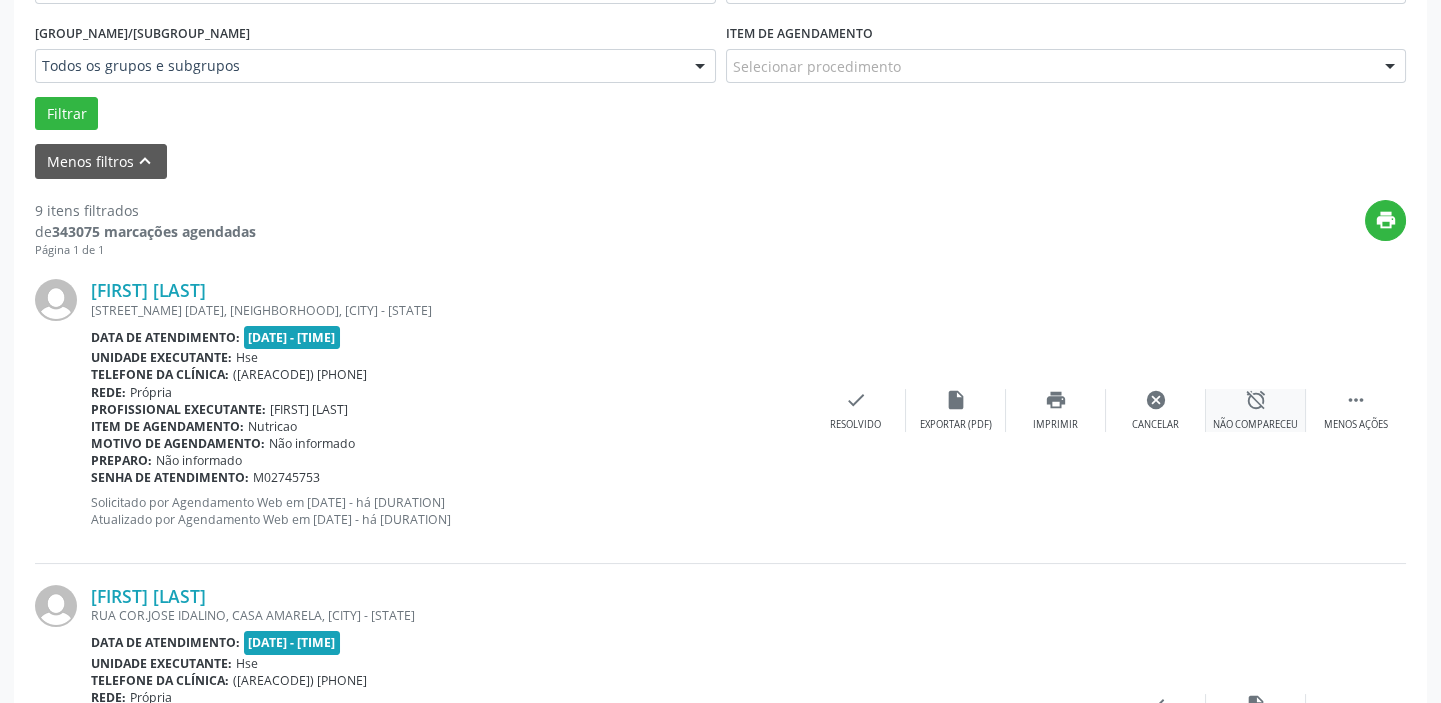 click on "alarm_off
Não compareceu" at bounding box center [1256, 410] 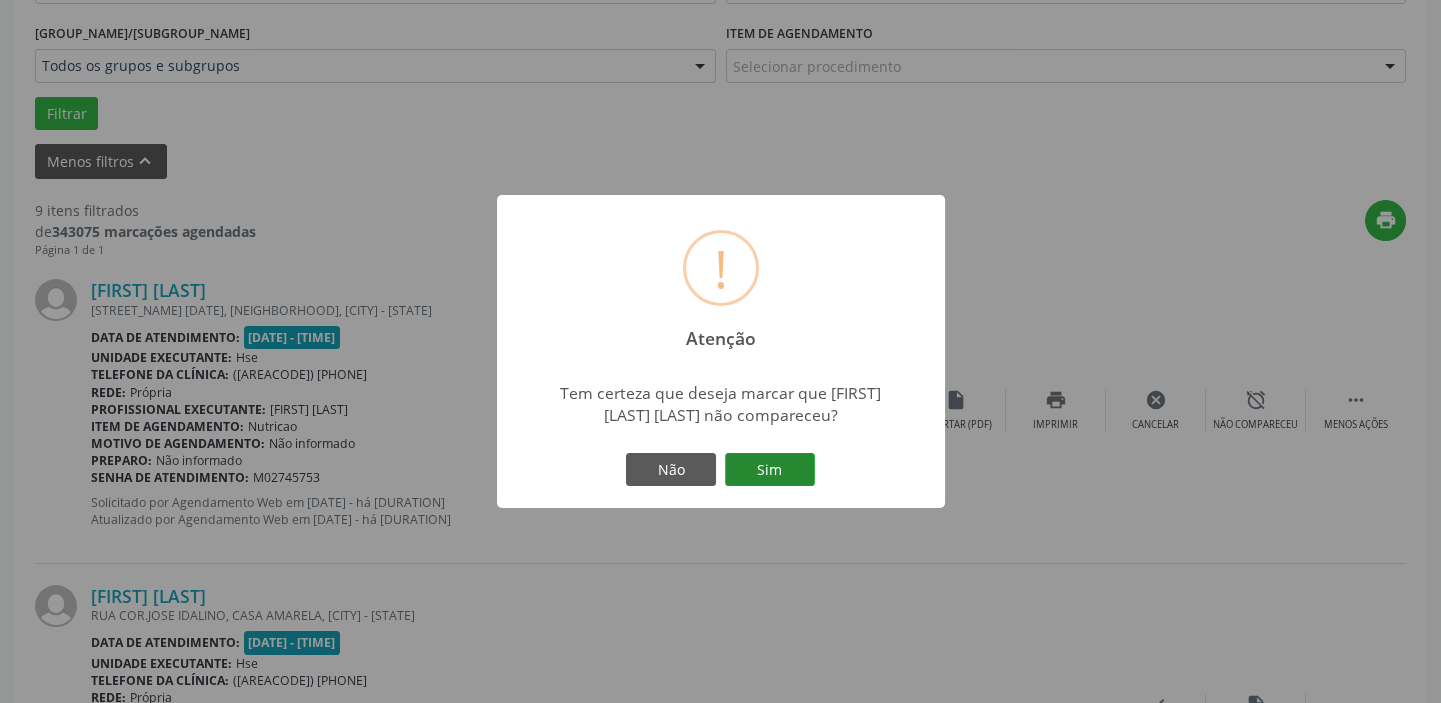 click on "Sim" at bounding box center [770, 470] 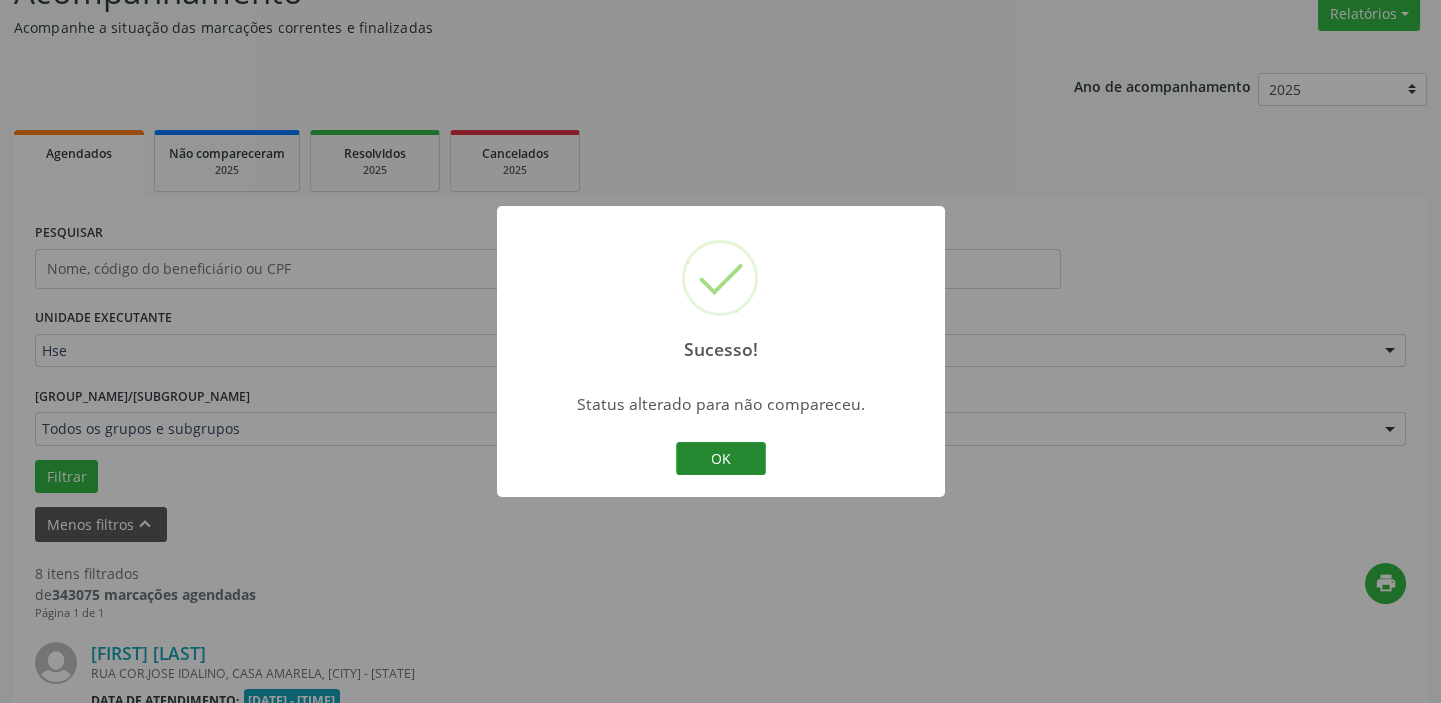 click on "OK" at bounding box center (721, 459) 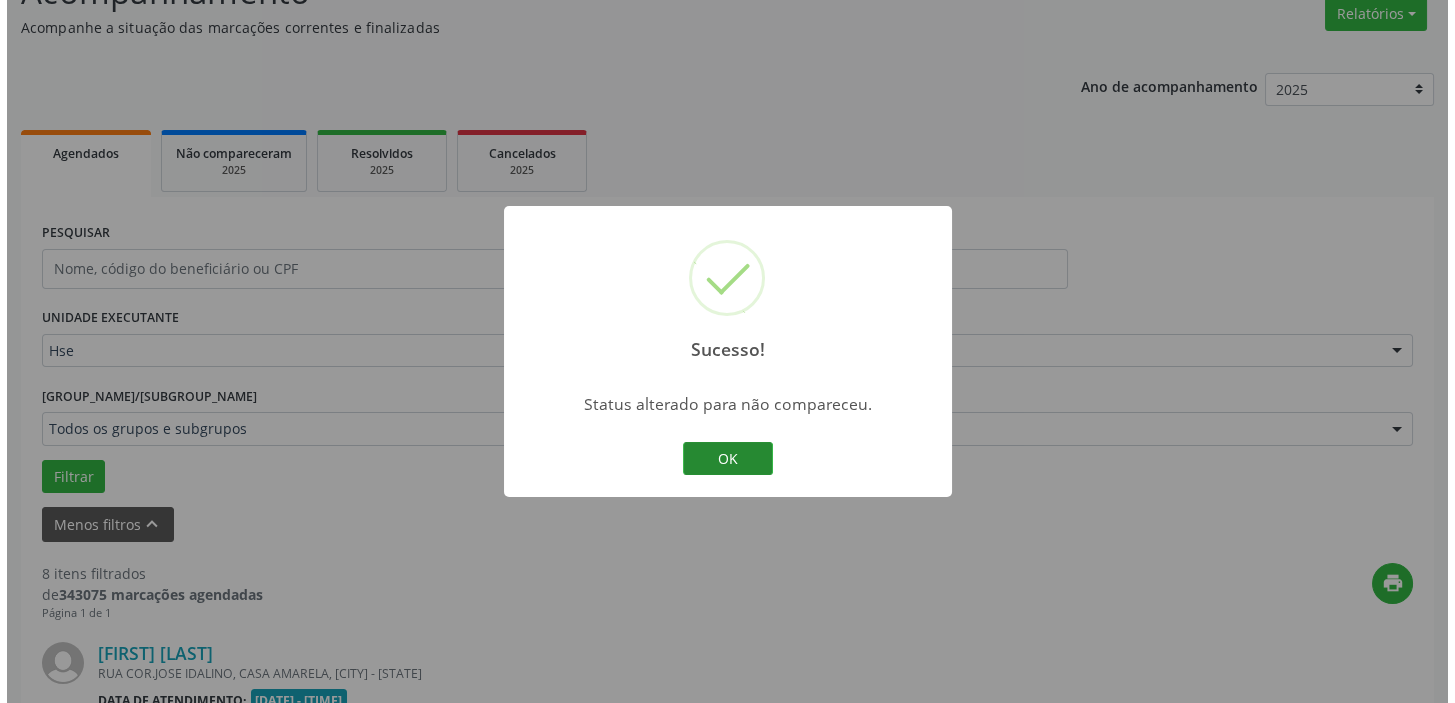 scroll, scrollTop: 532, scrollLeft: 0, axis: vertical 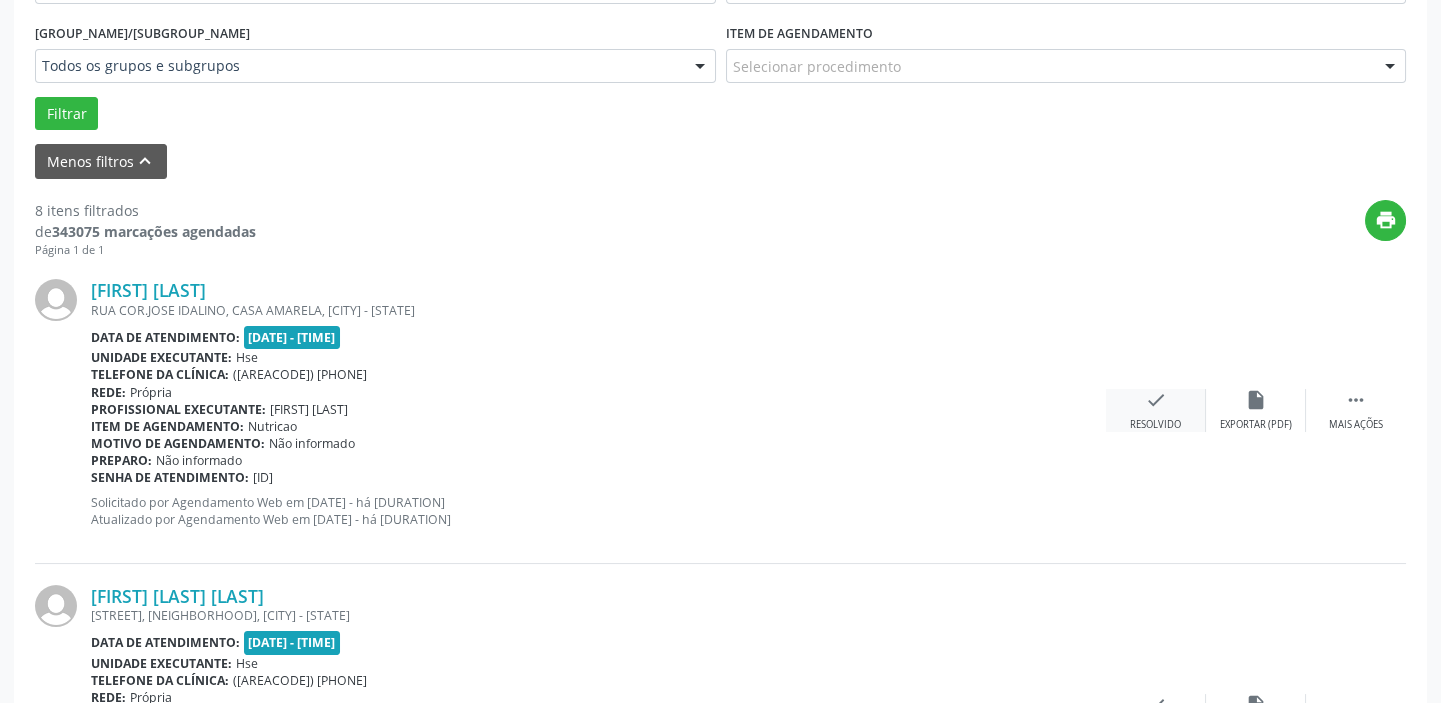 click on "Resolvido" at bounding box center [1256, 425] 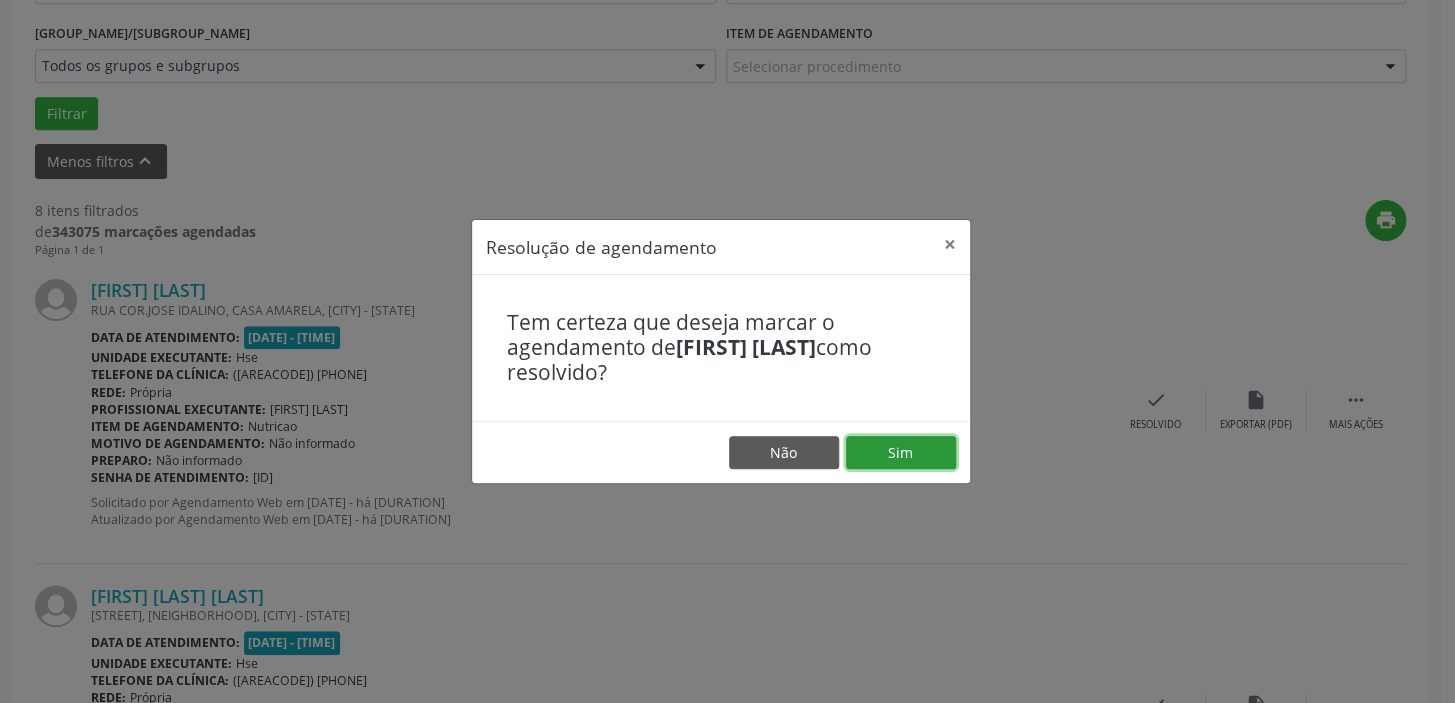click on "Sim" at bounding box center (901, 453) 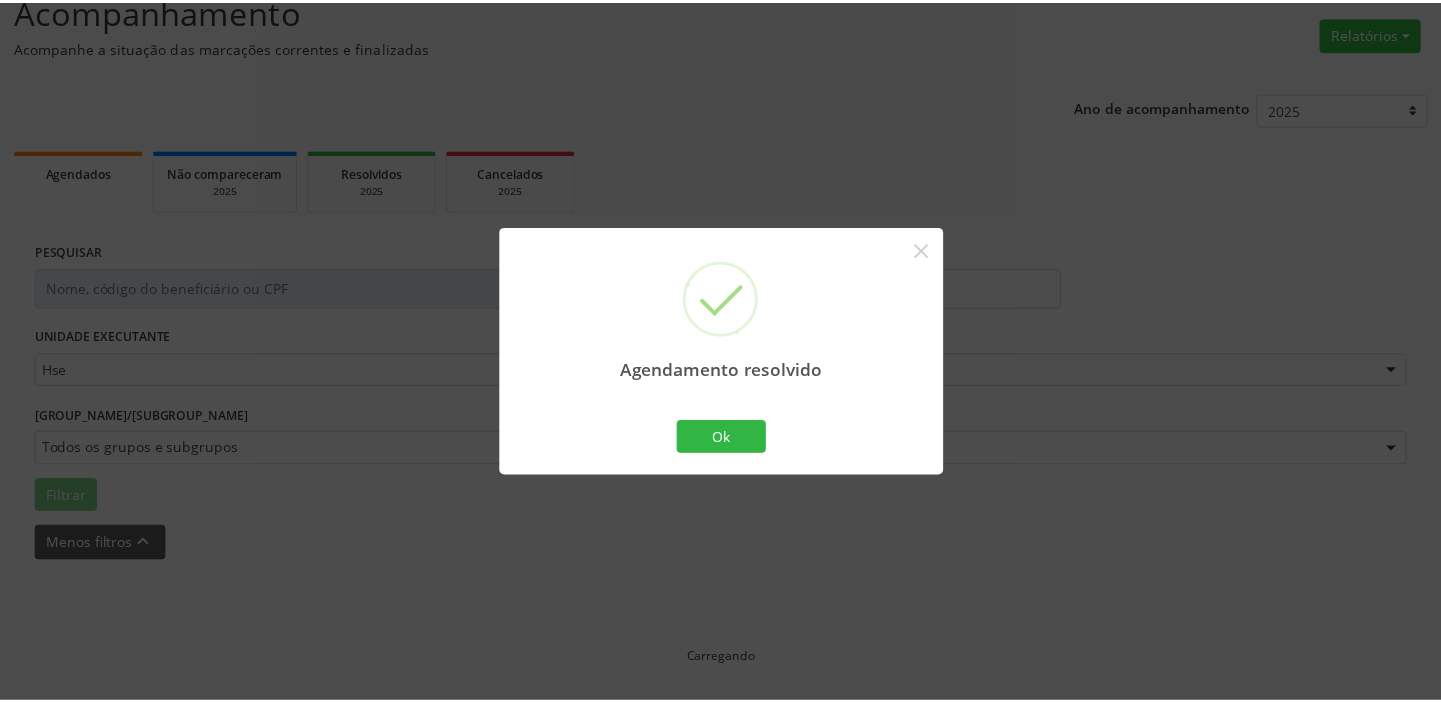 scroll, scrollTop: 148, scrollLeft: 0, axis: vertical 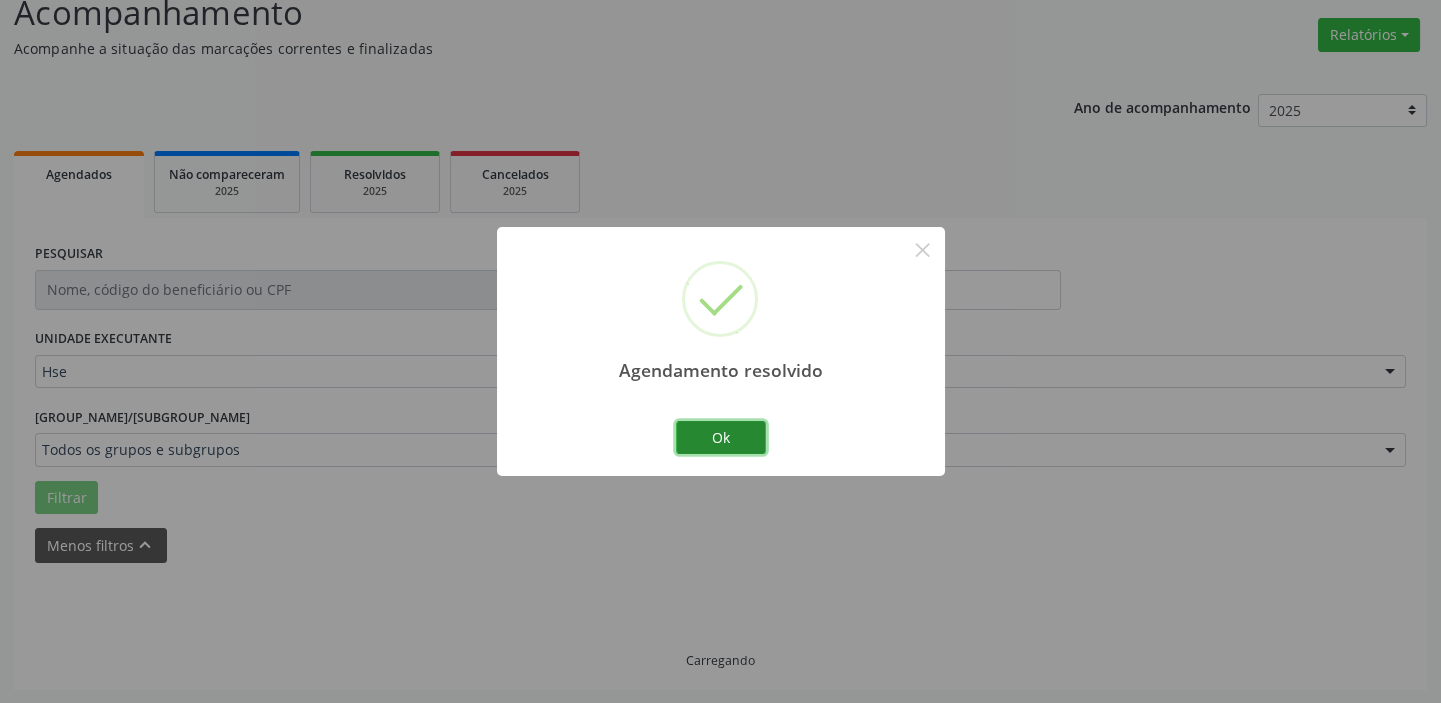 click on "Ok" at bounding box center [721, 438] 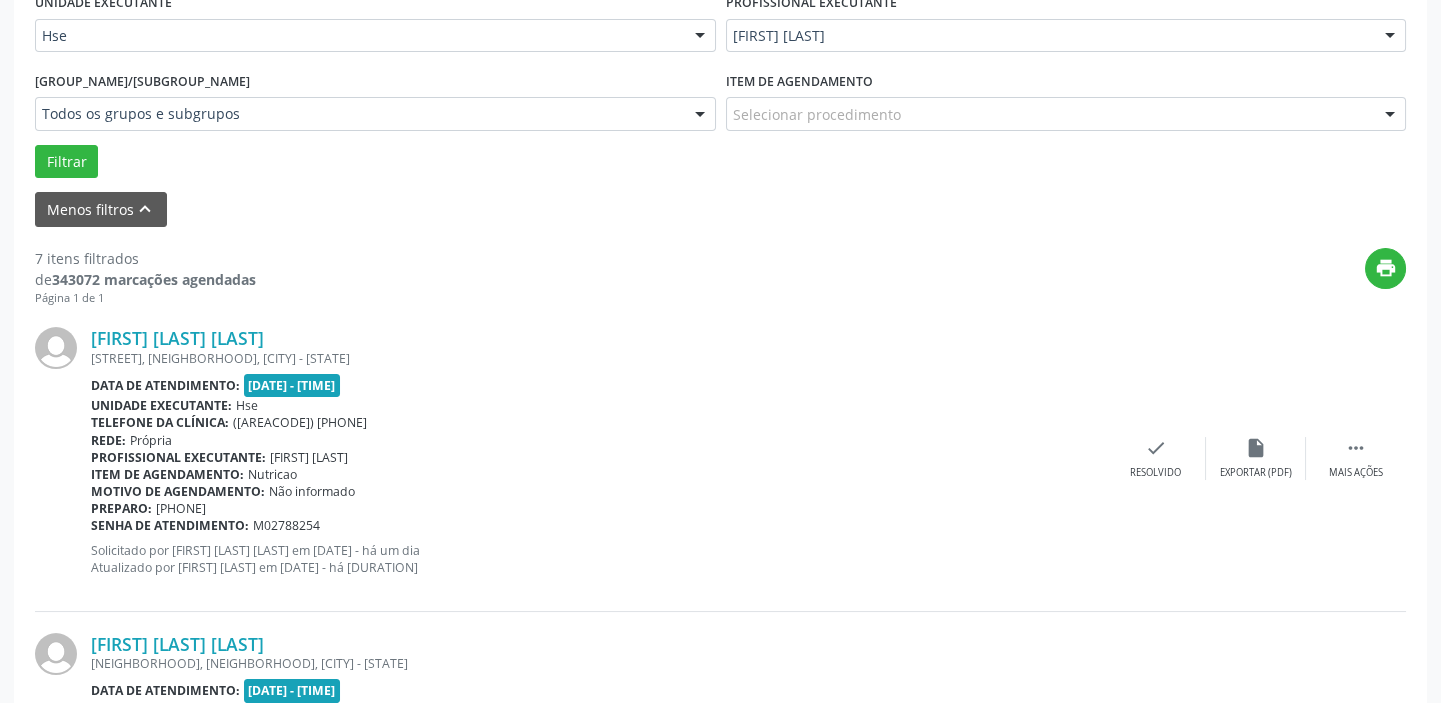 scroll, scrollTop: 511, scrollLeft: 0, axis: vertical 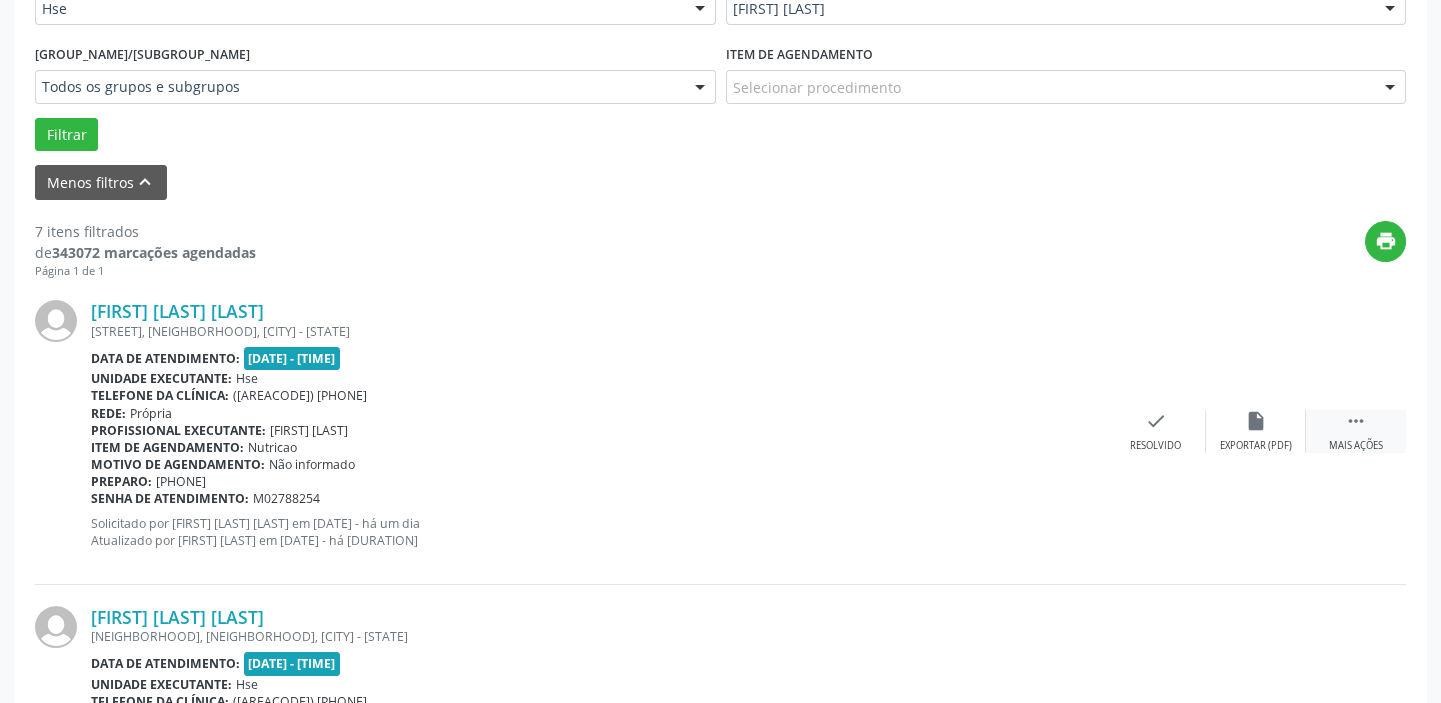 click on "Mais ações" at bounding box center [1356, 446] 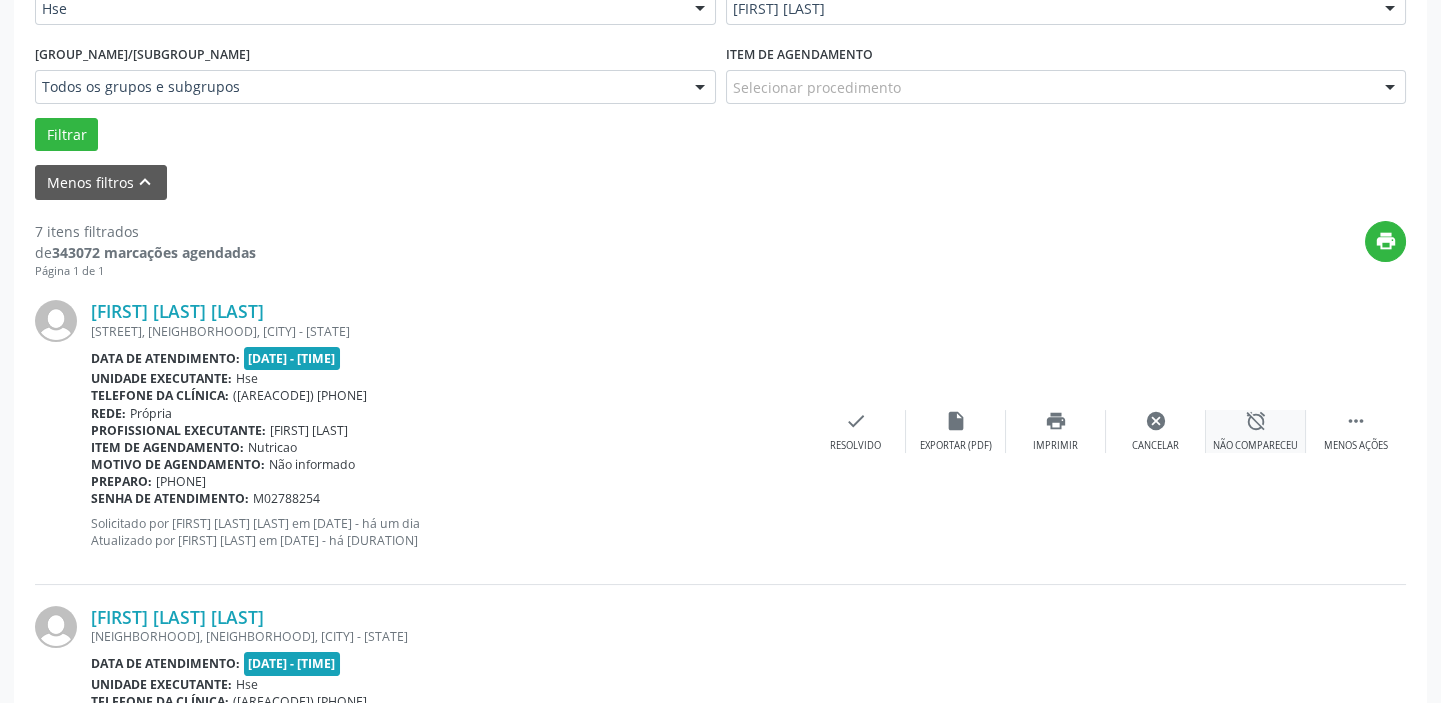 click on "Não compareceu" at bounding box center (1255, 446) 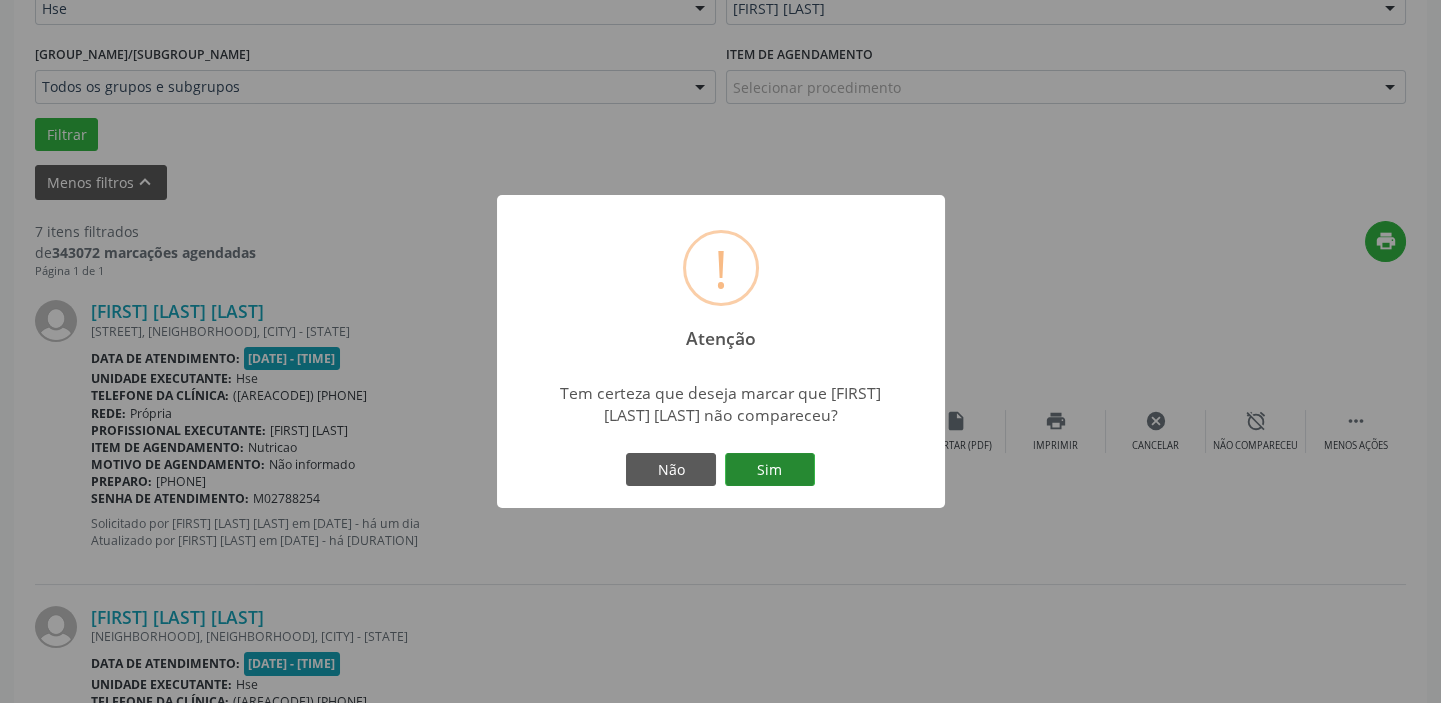 click on "Sim" at bounding box center [770, 470] 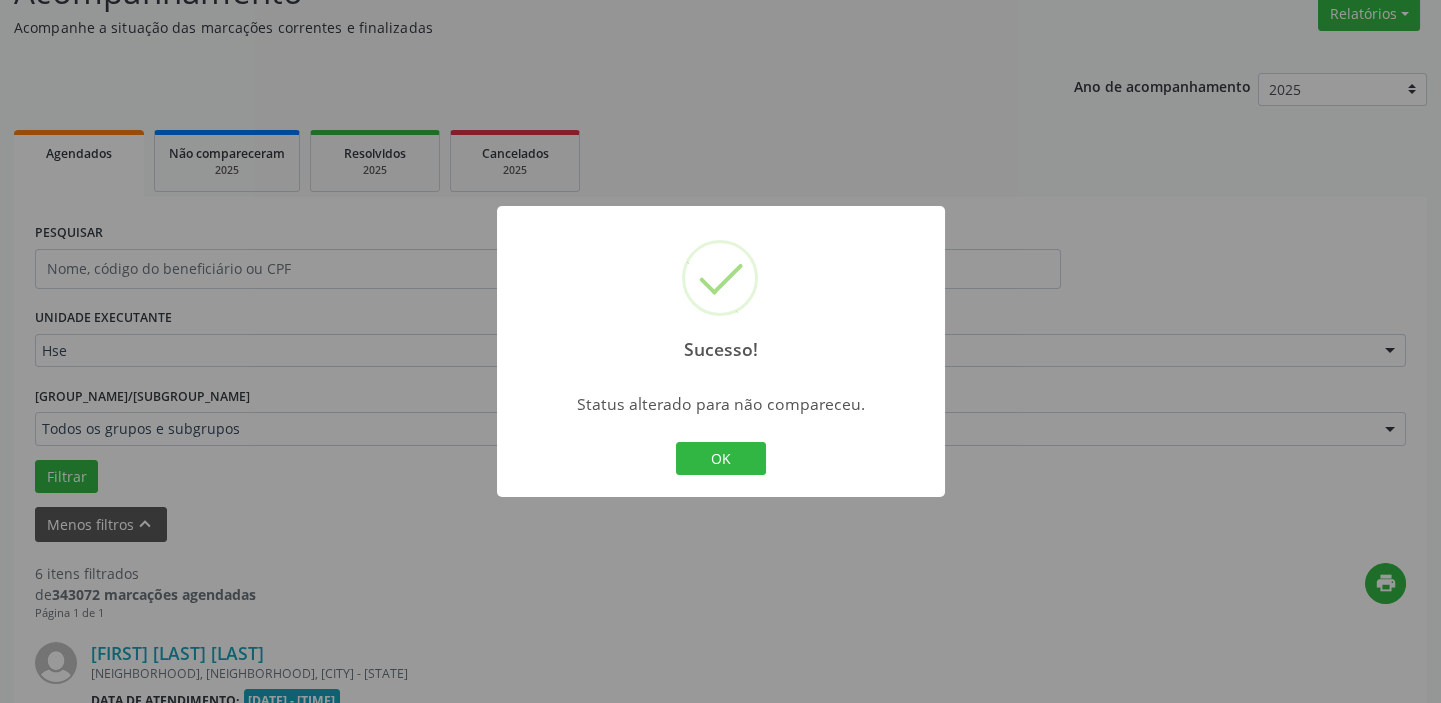 scroll, scrollTop: 511, scrollLeft: 0, axis: vertical 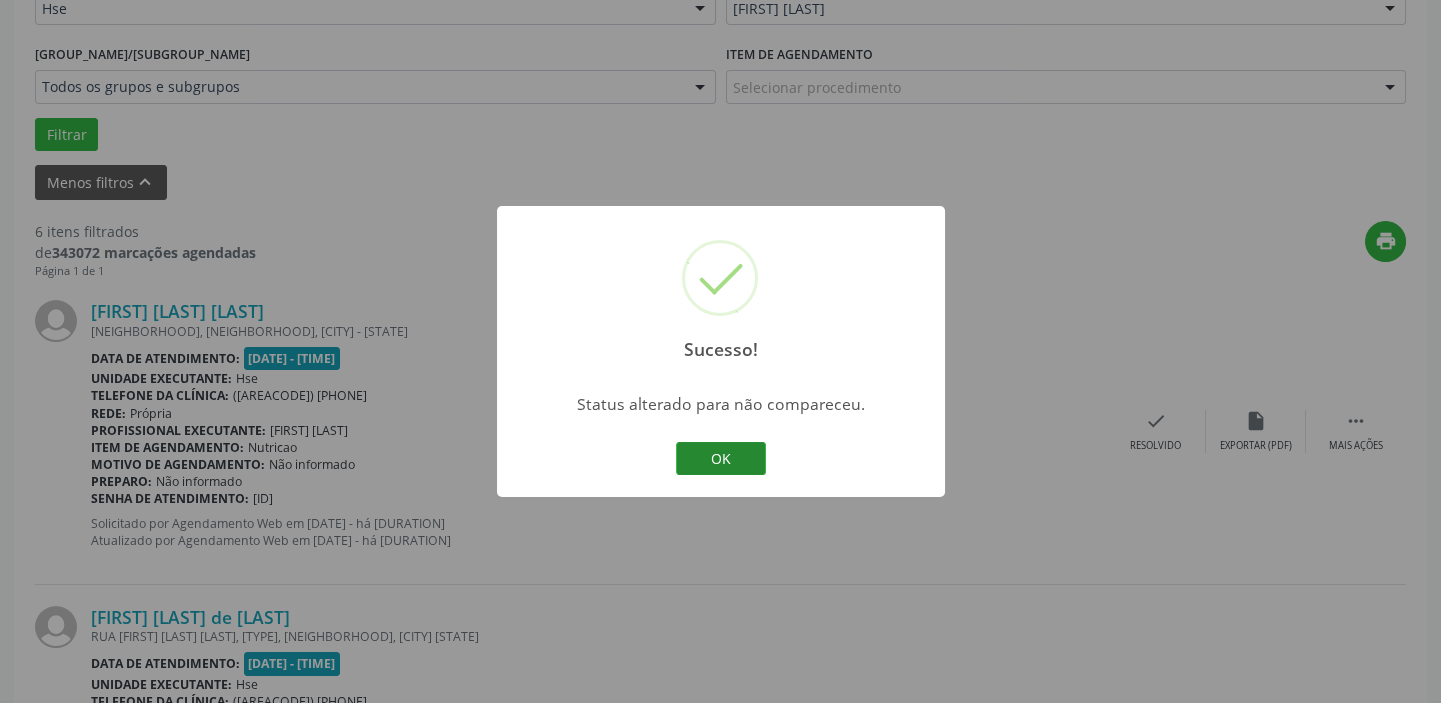 click on "OK" at bounding box center [721, 459] 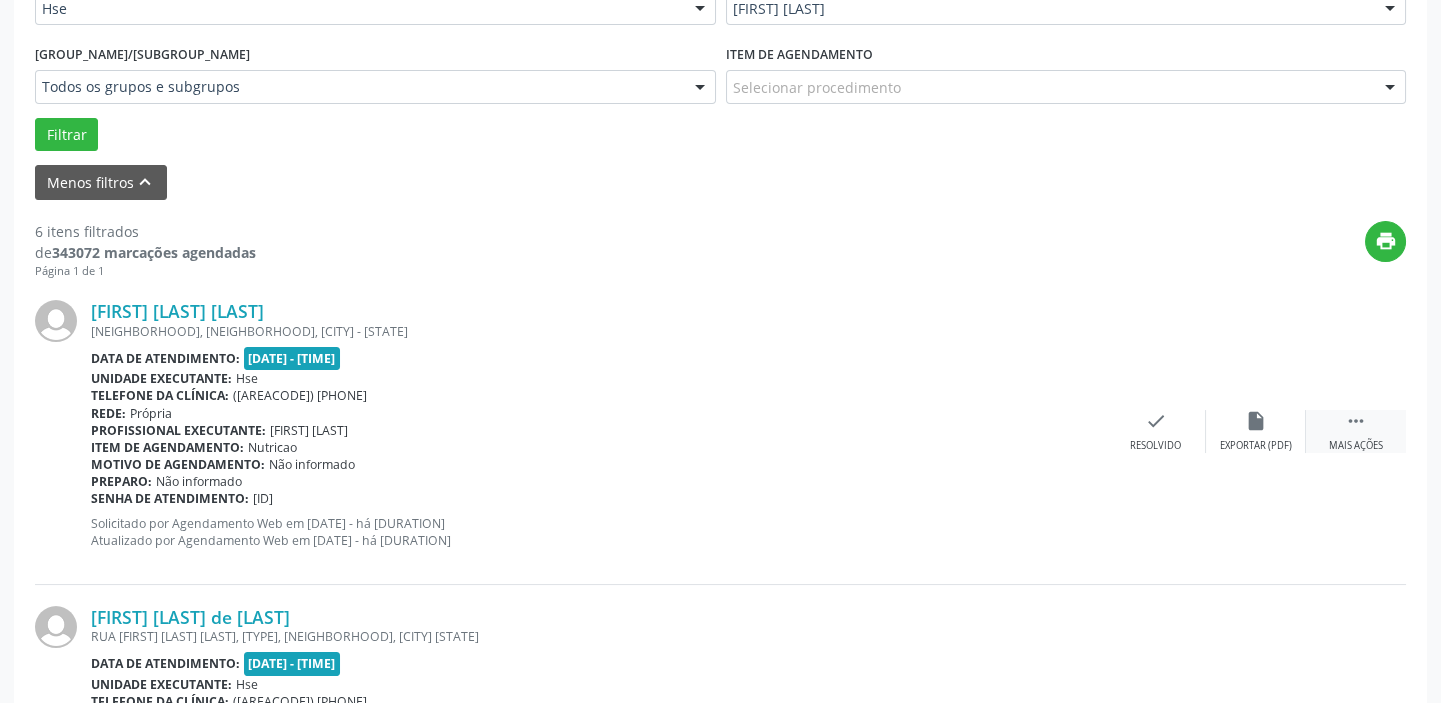 click on "
Mais ações" at bounding box center [1356, 431] 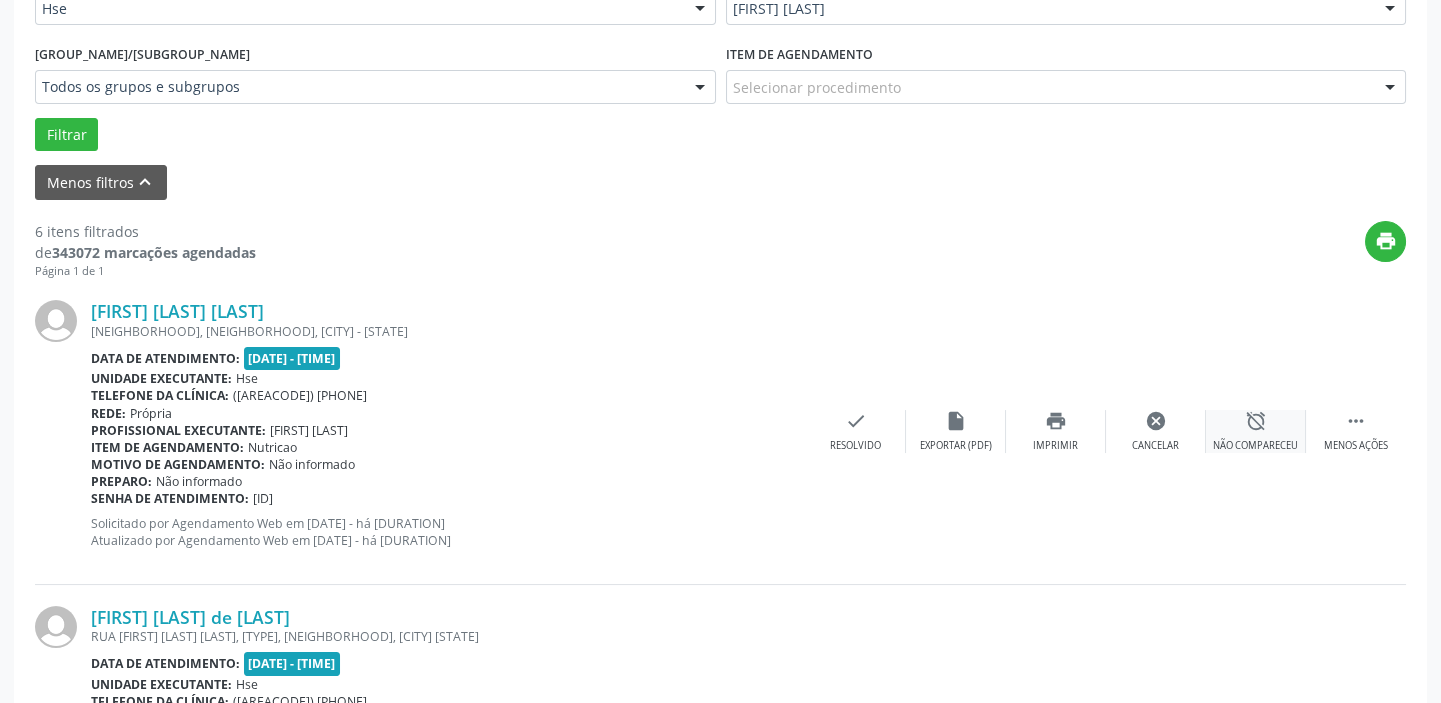 click on "Não compareceu" at bounding box center (1255, 446) 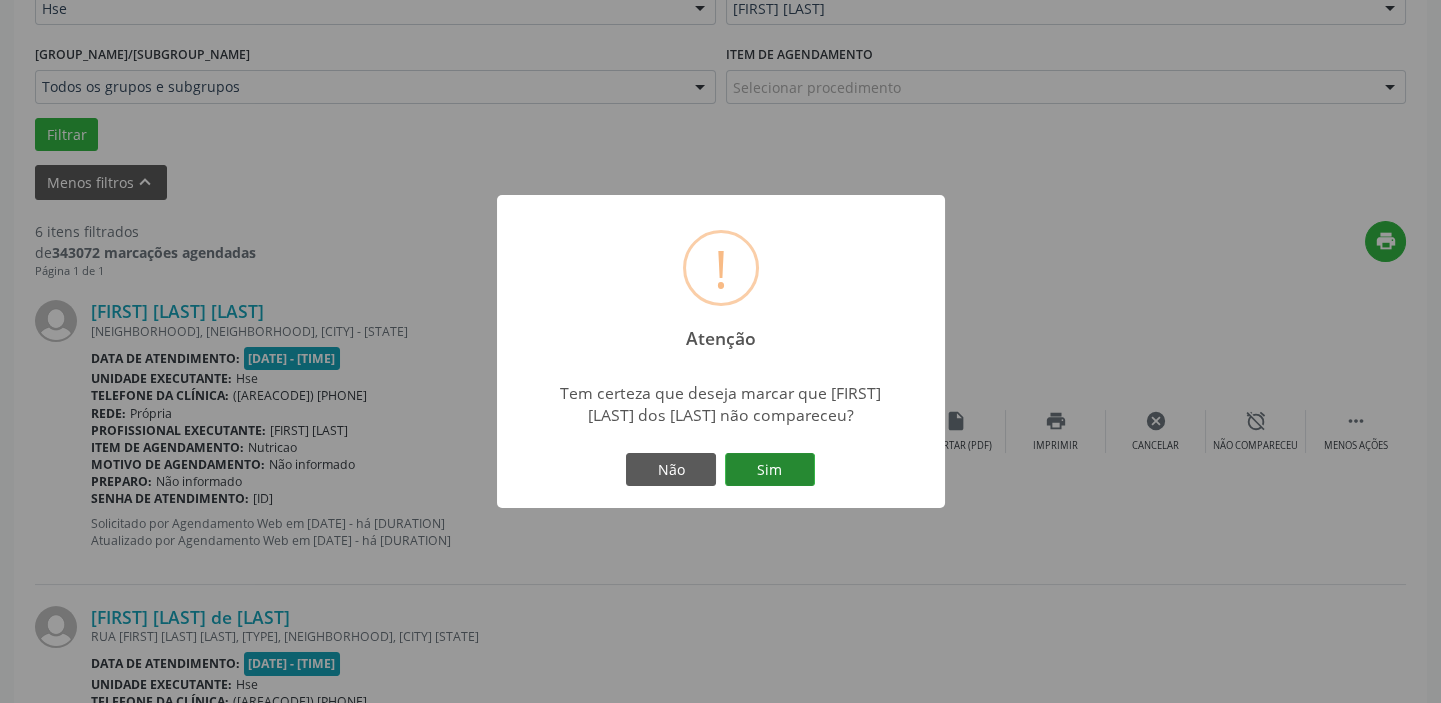 click on "Sim" at bounding box center [770, 470] 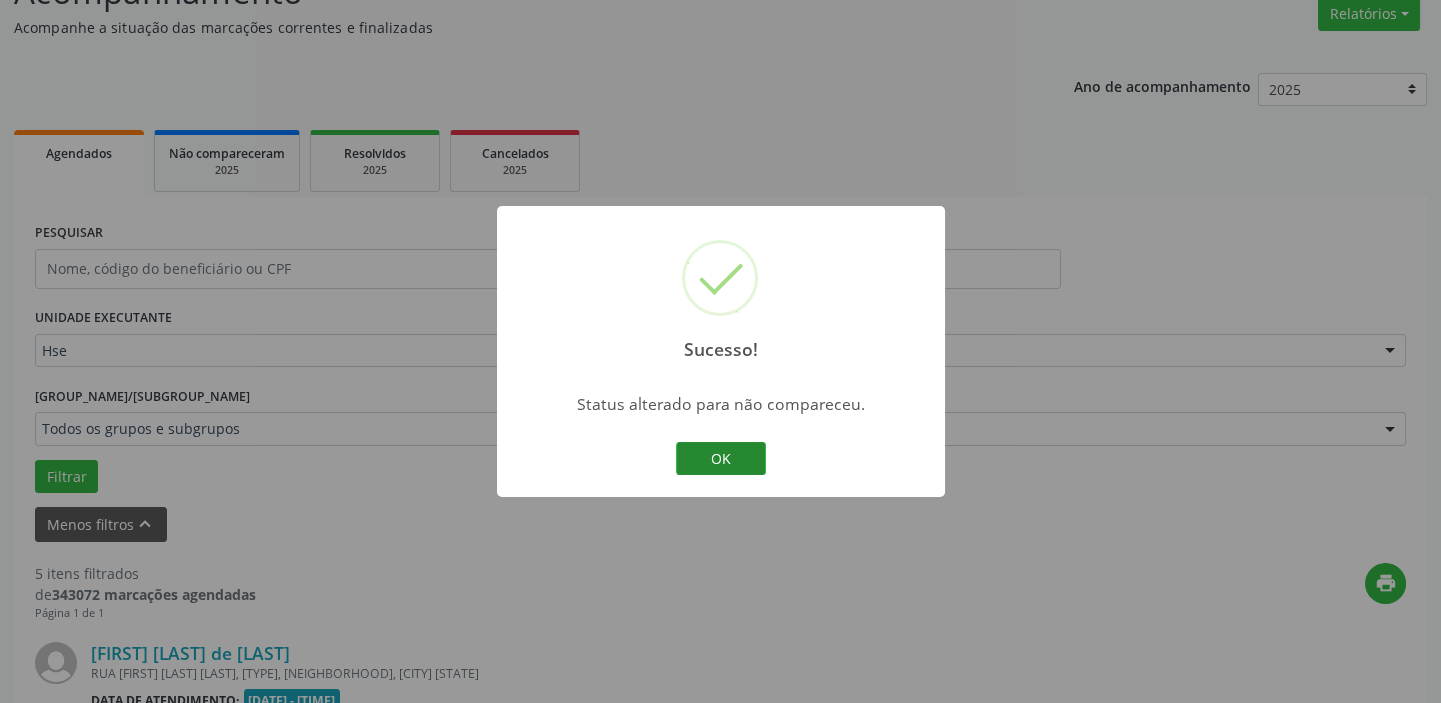 scroll, scrollTop: 511, scrollLeft: 0, axis: vertical 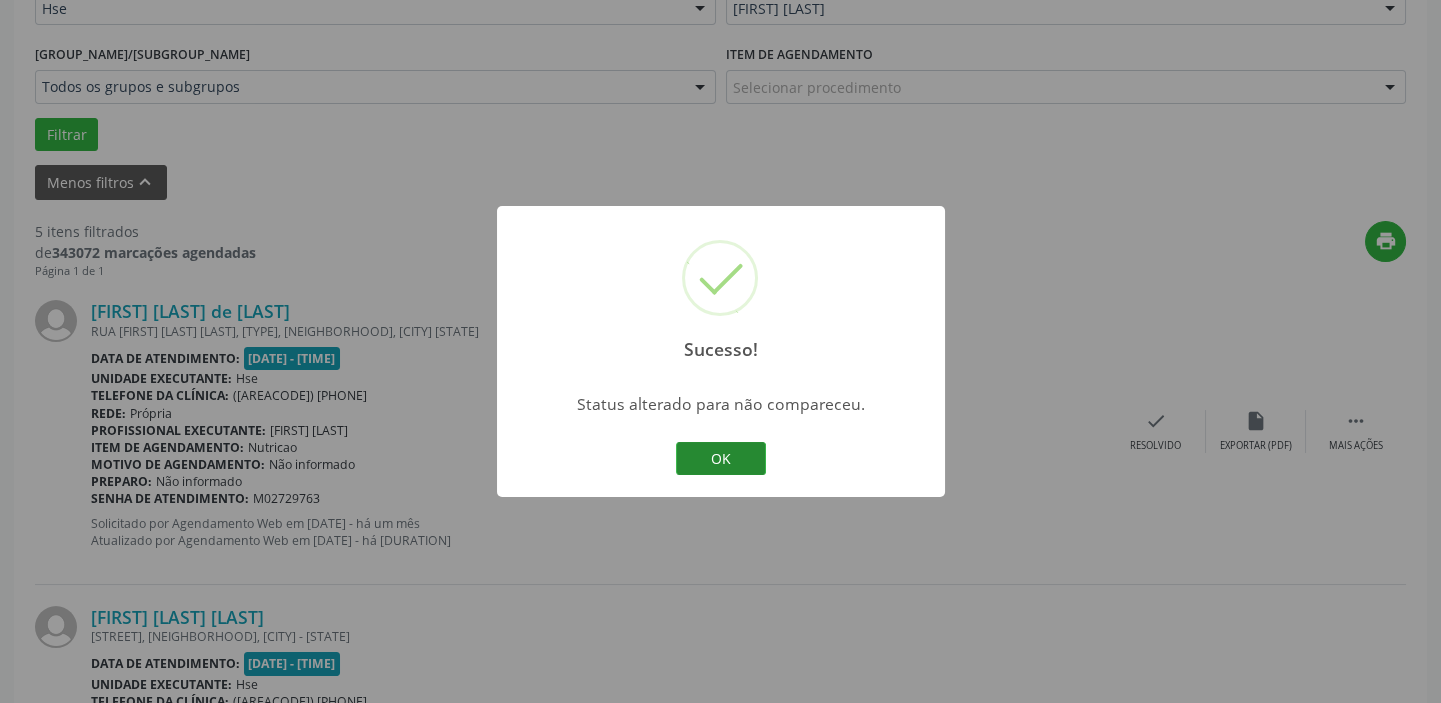 click on "OK" at bounding box center [721, 459] 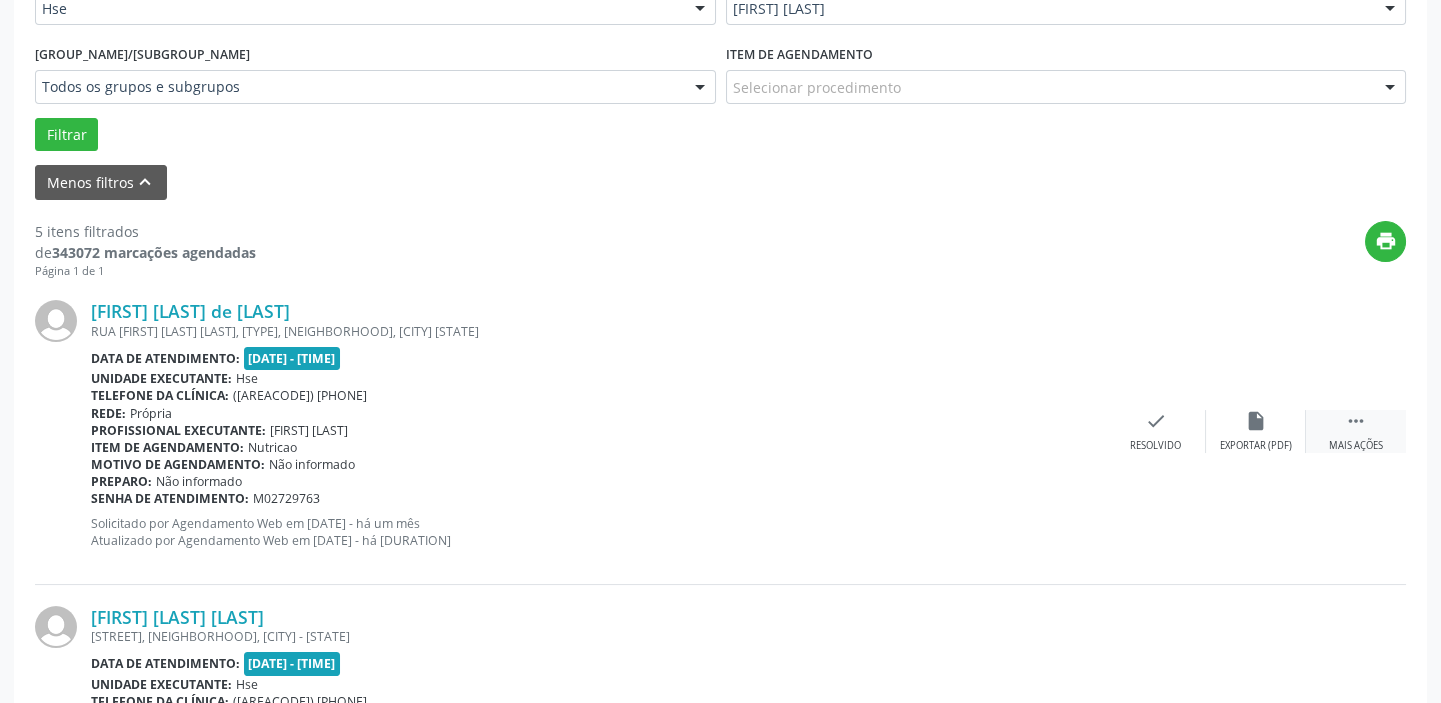 click on "
Mais ações" at bounding box center (1356, 431) 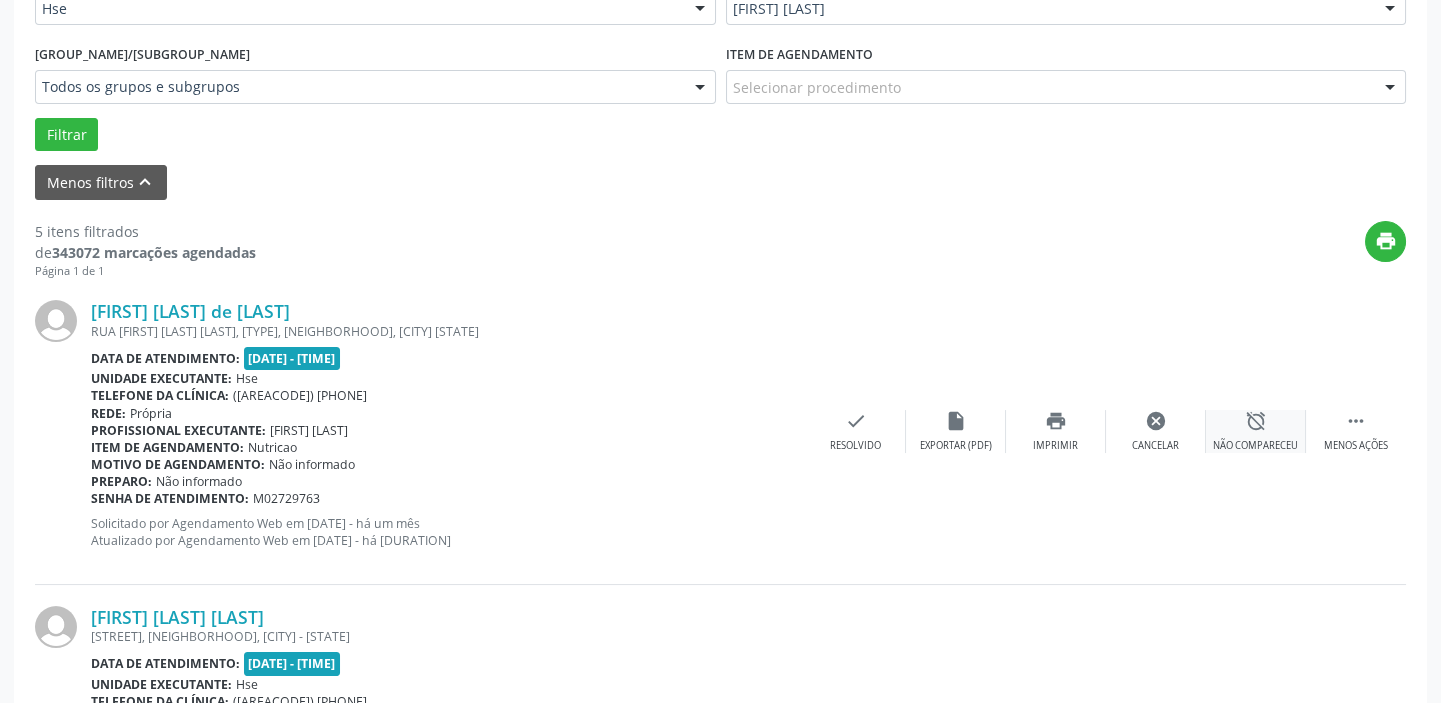 click on "Não compareceu" at bounding box center [1255, 446] 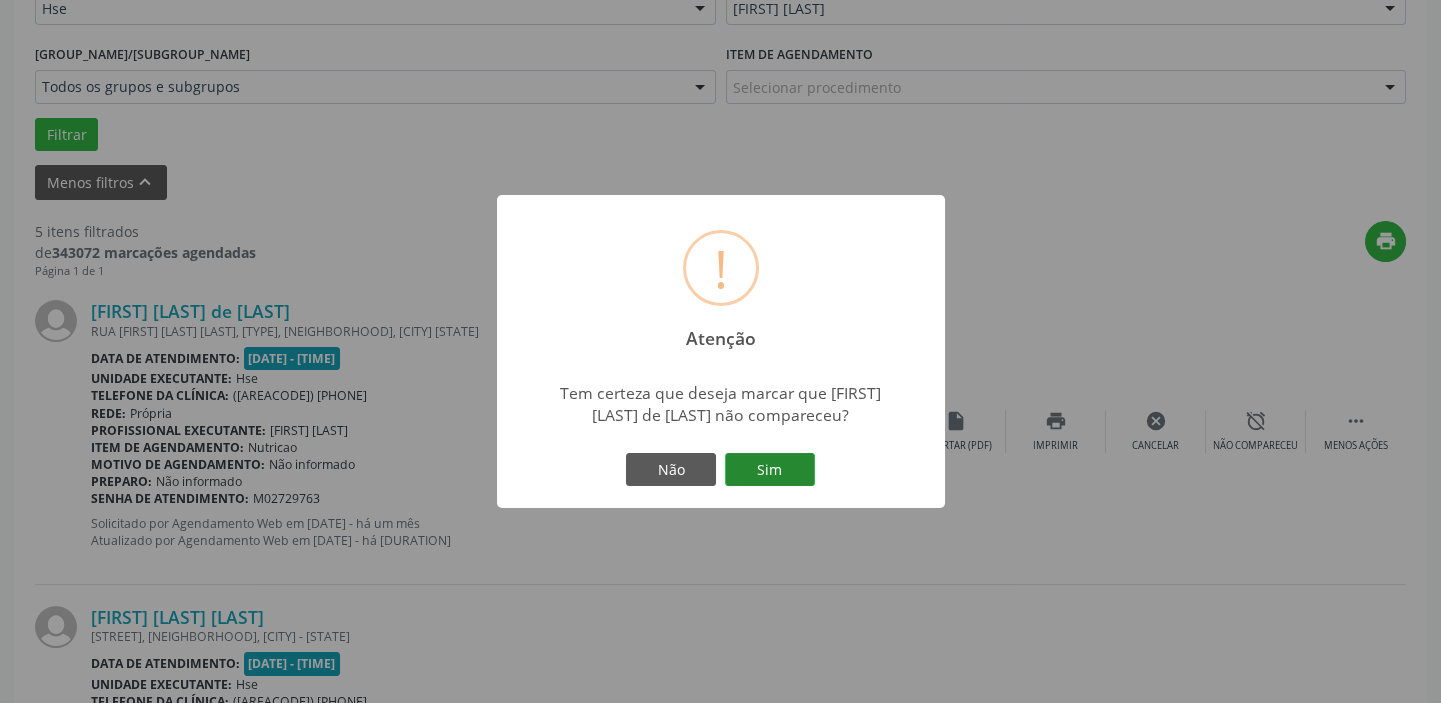 click on "Sim" at bounding box center (770, 470) 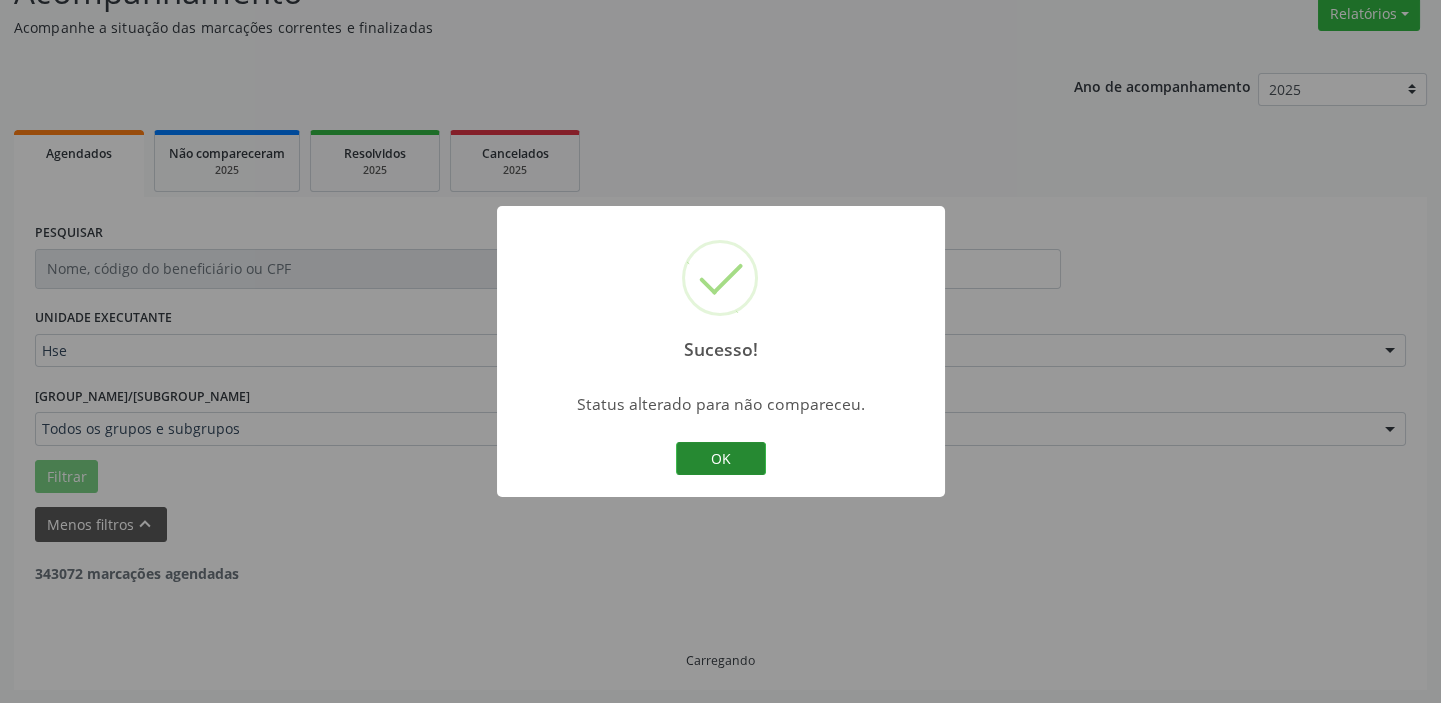 scroll, scrollTop: 511, scrollLeft: 0, axis: vertical 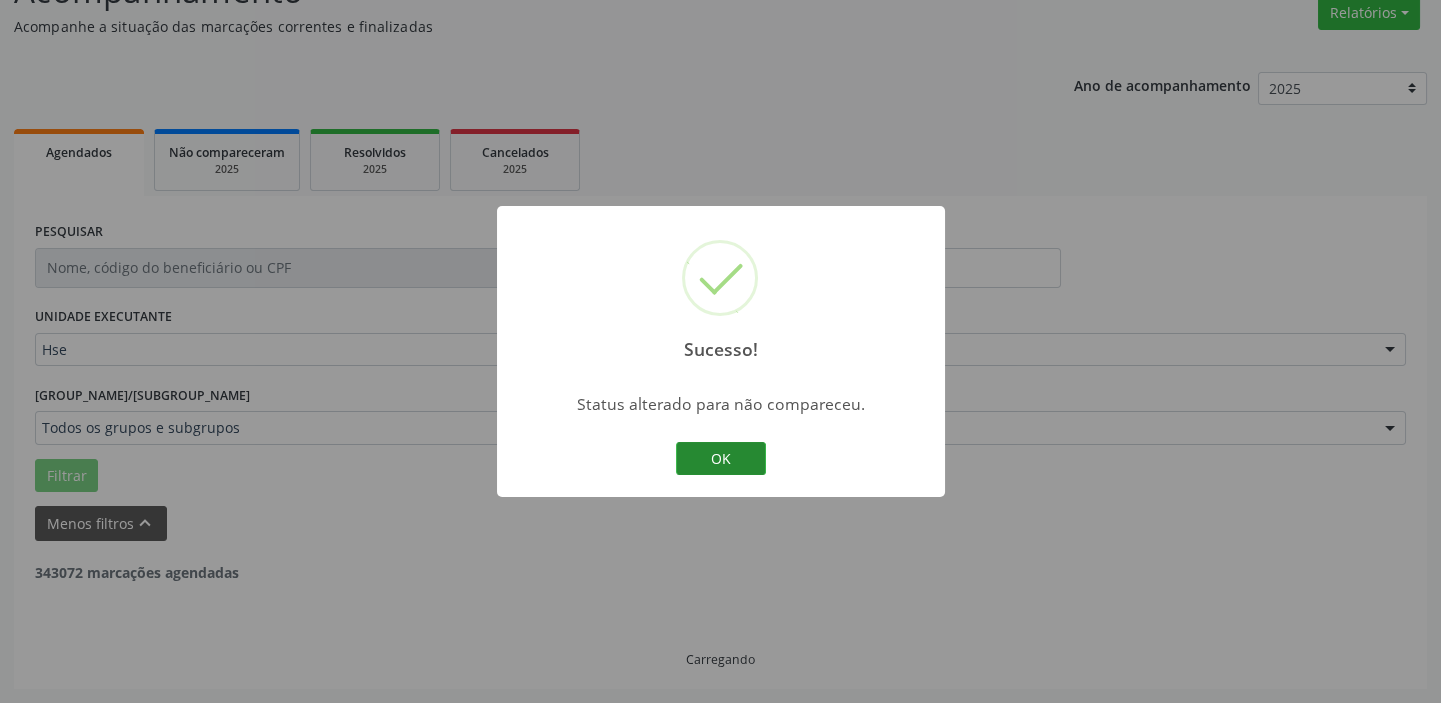 click on "OK" at bounding box center (721, 459) 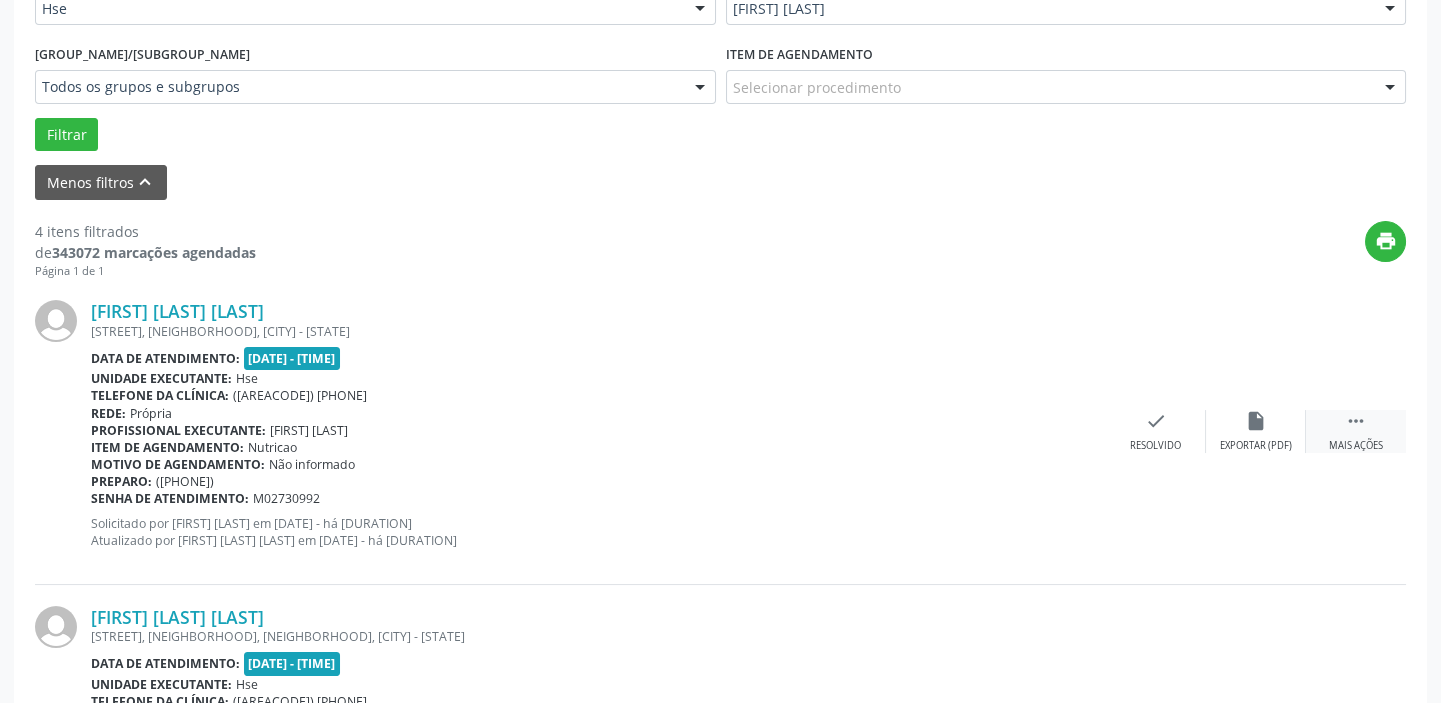 click on "" at bounding box center [1356, 421] 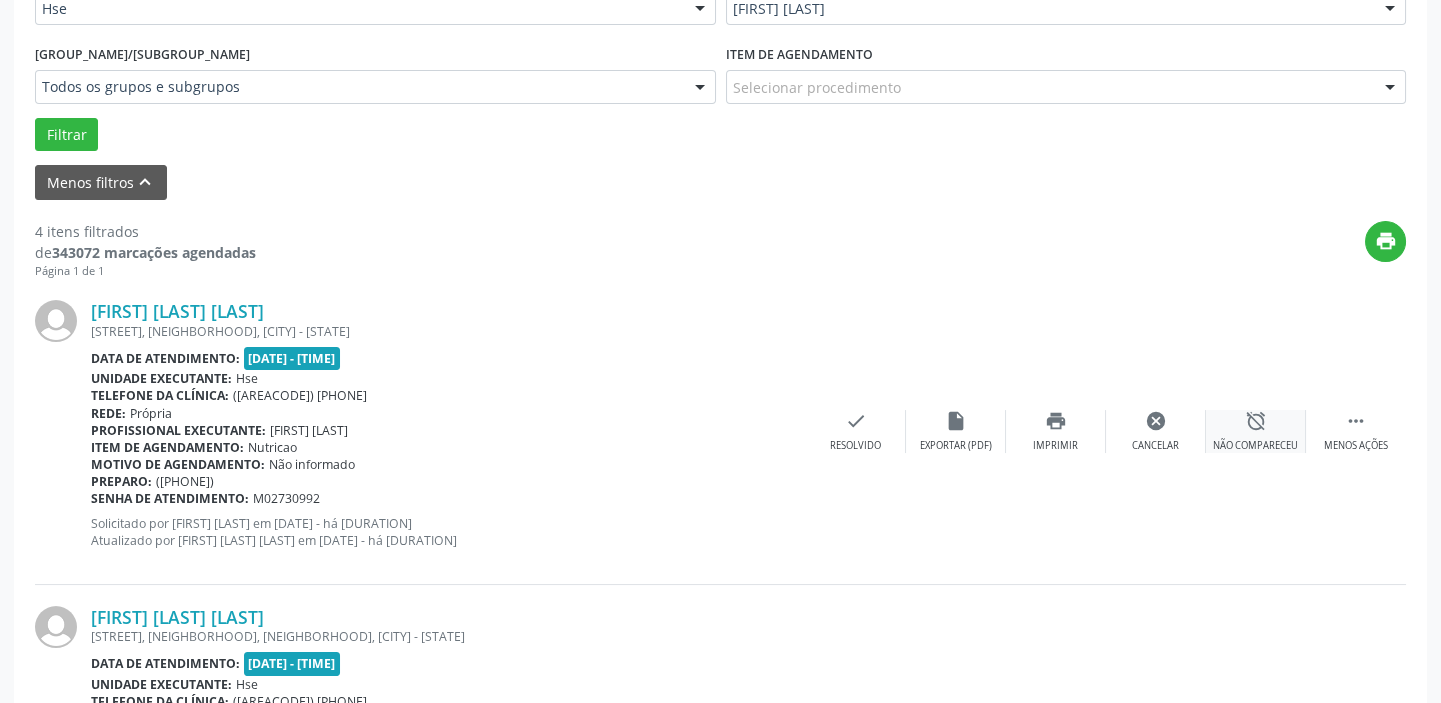 click on "alarm_off
Não compareceu" at bounding box center (1256, 431) 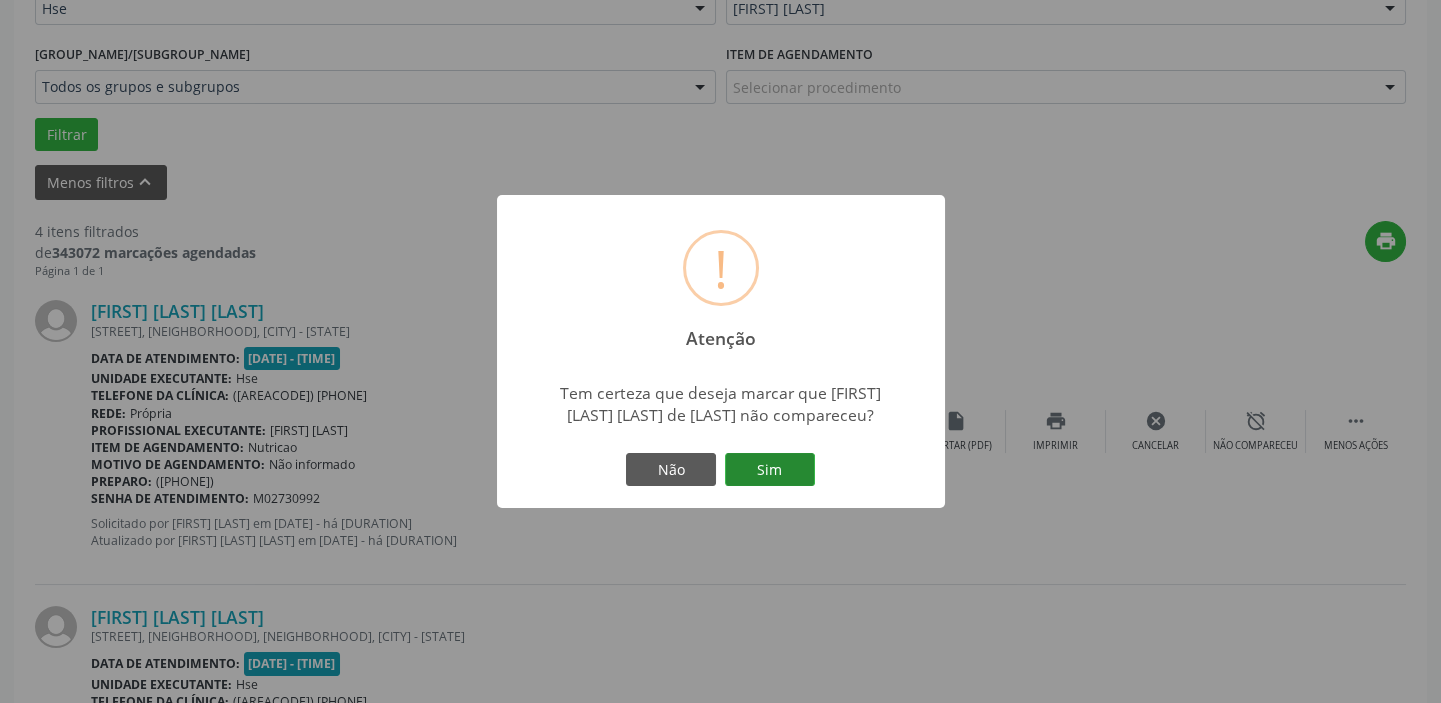 click on "Sim" at bounding box center (770, 470) 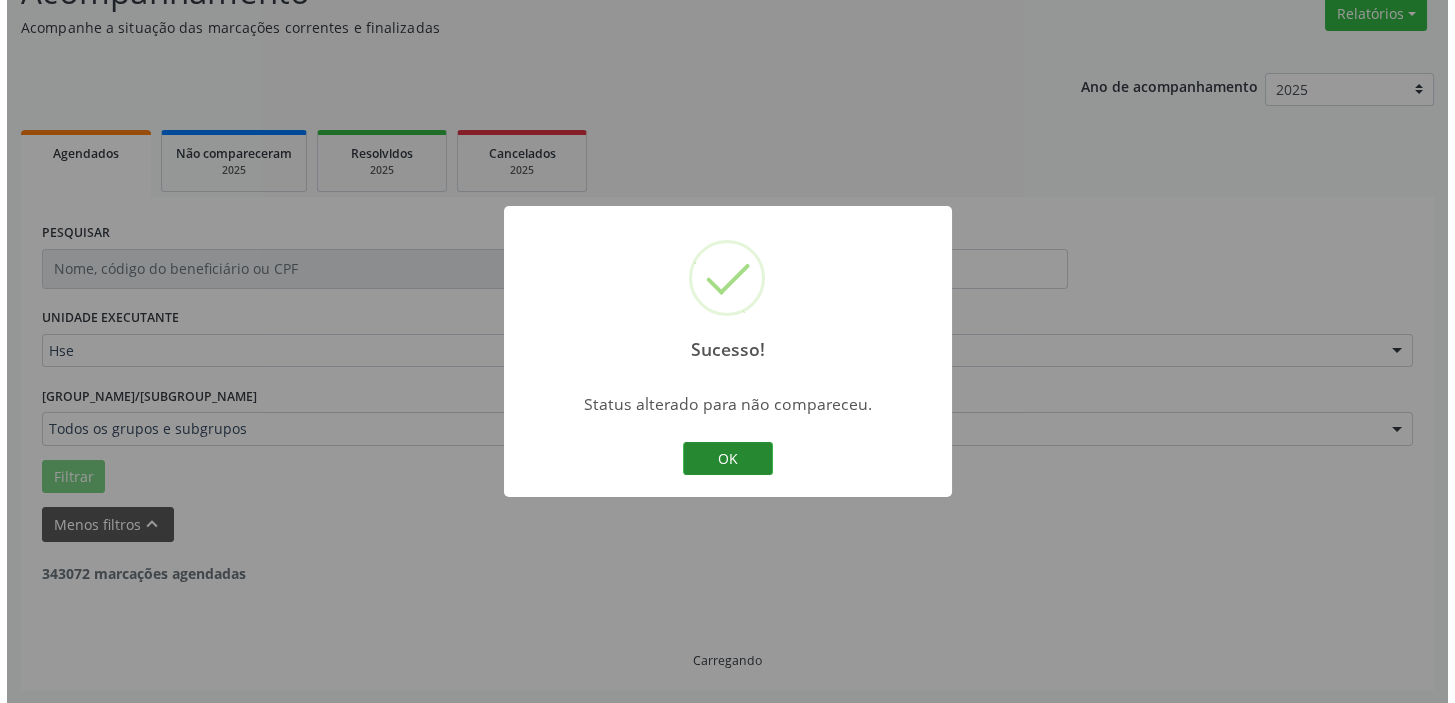 scroll, scrollTop: 511, scrollLeft: 0, axis: vertical 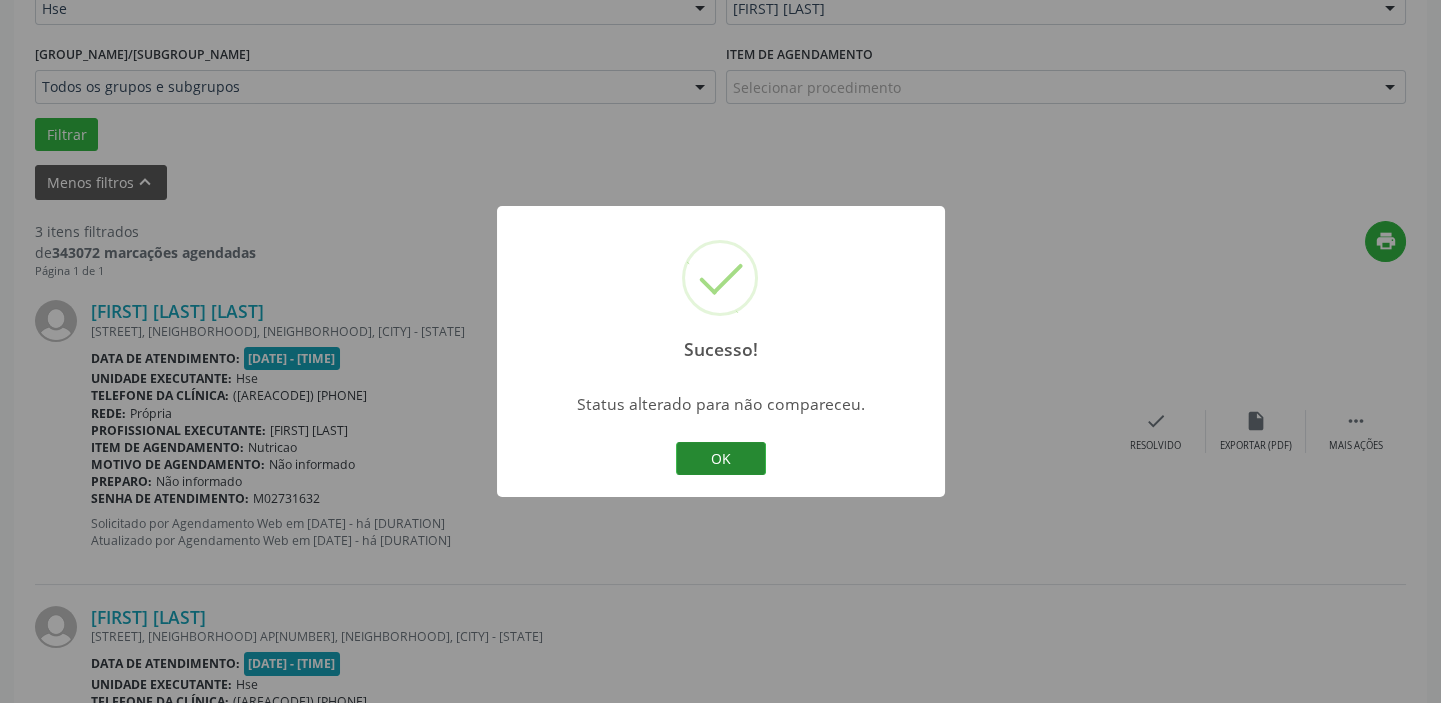 click on "OK" at bounding box center (721, 459) 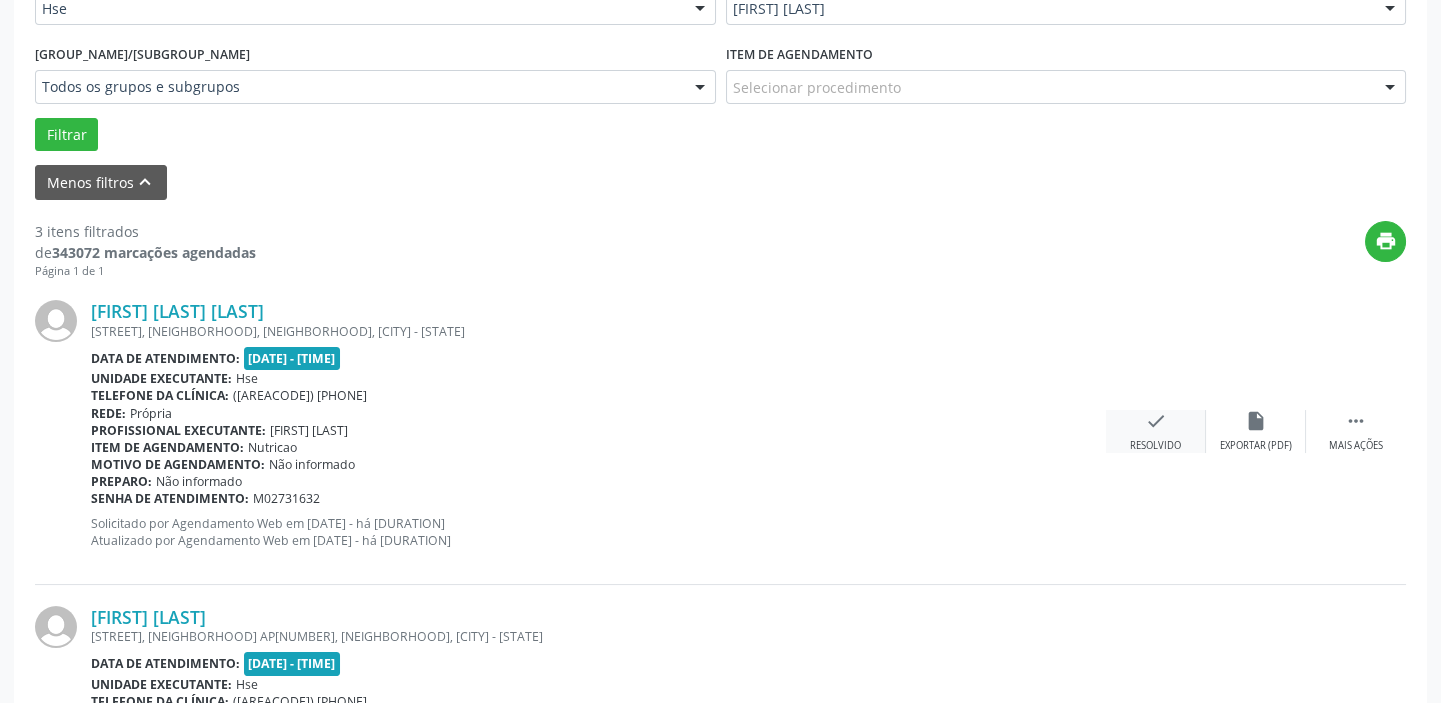 click on "Resolvido" at bounding box center (1256, 446) 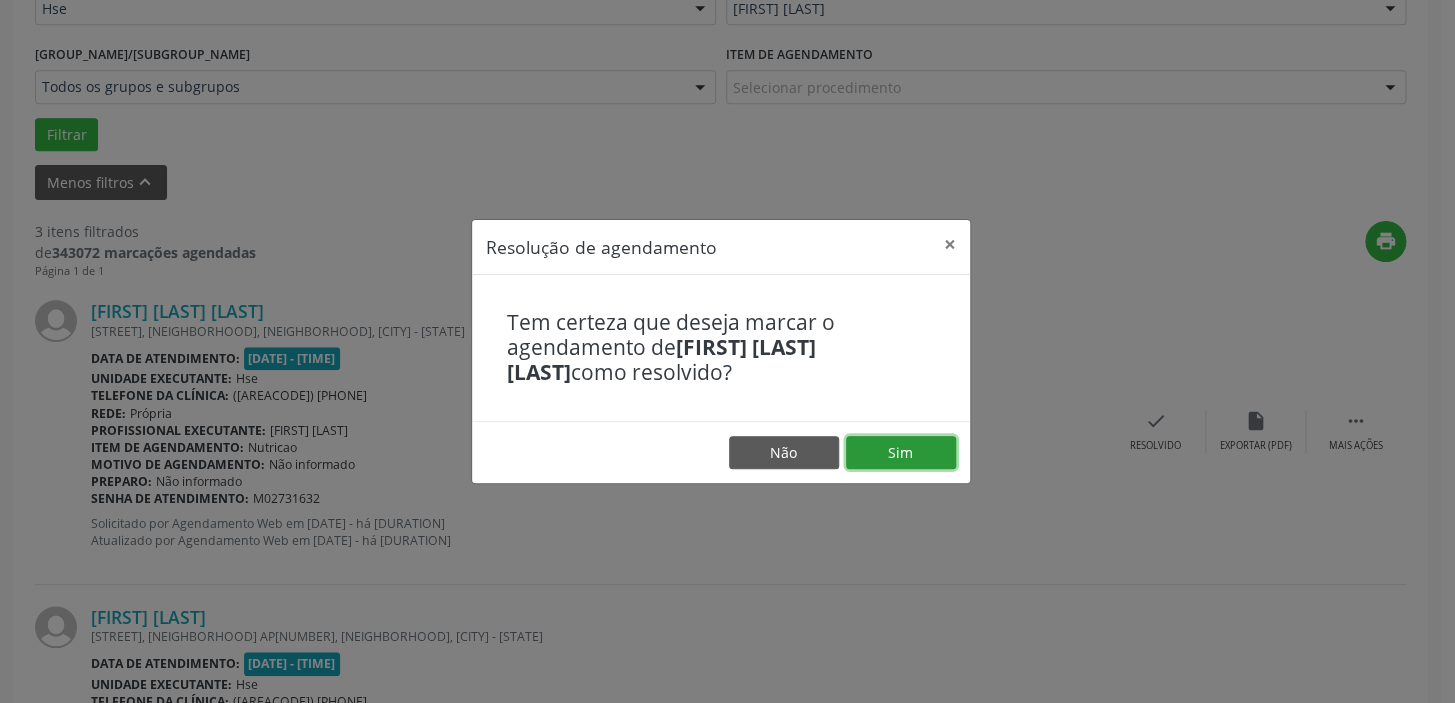 click on "Sim" at bounding box center [901, 453] 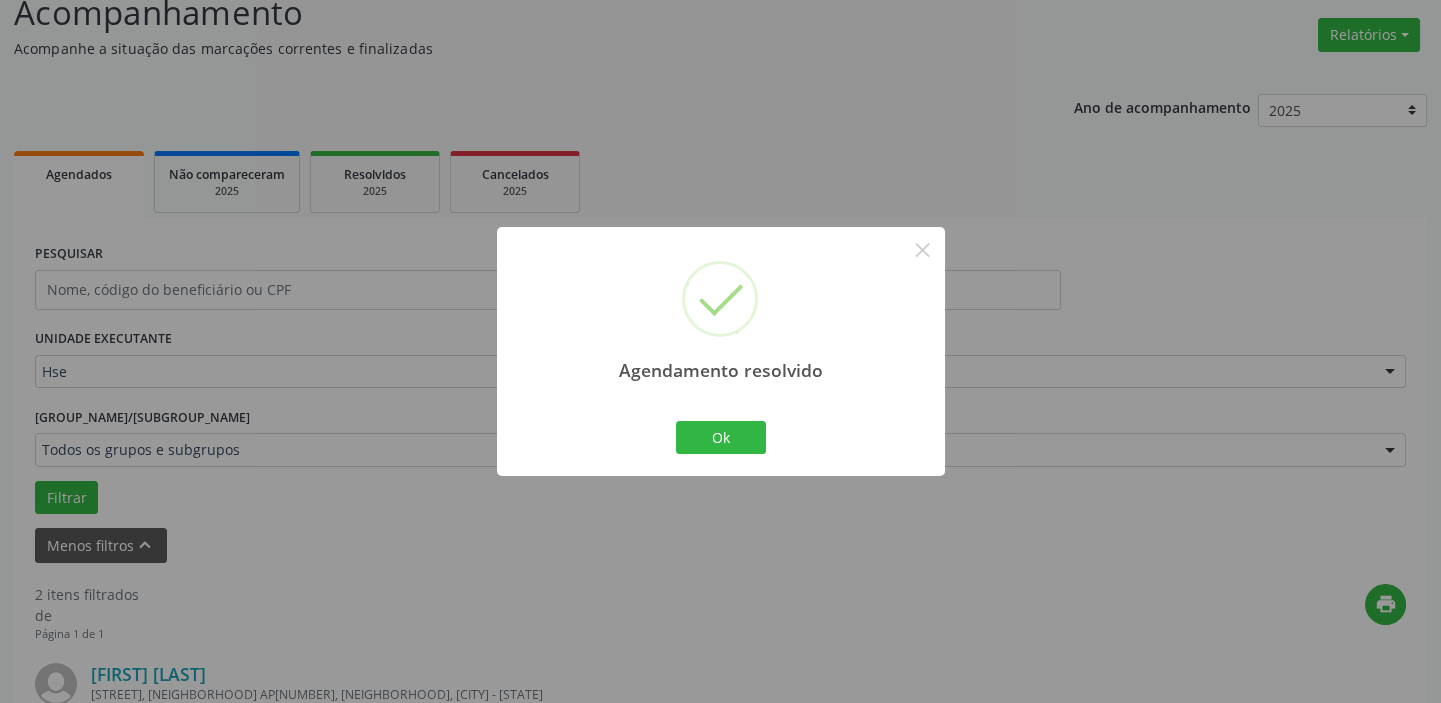 scroll, scrollTop: 511, scrollLeft: 0, axis: vertical 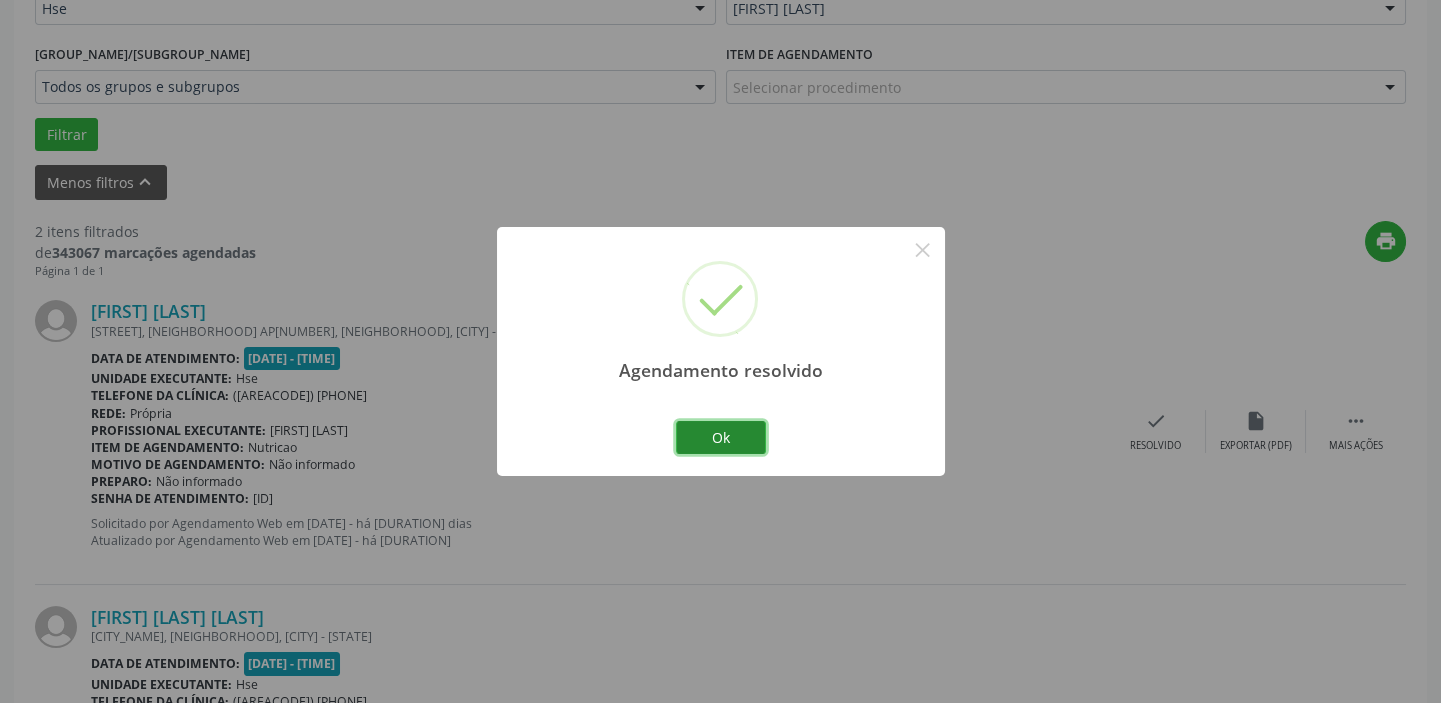 click on "Ok" at bounding box center [721, 438] 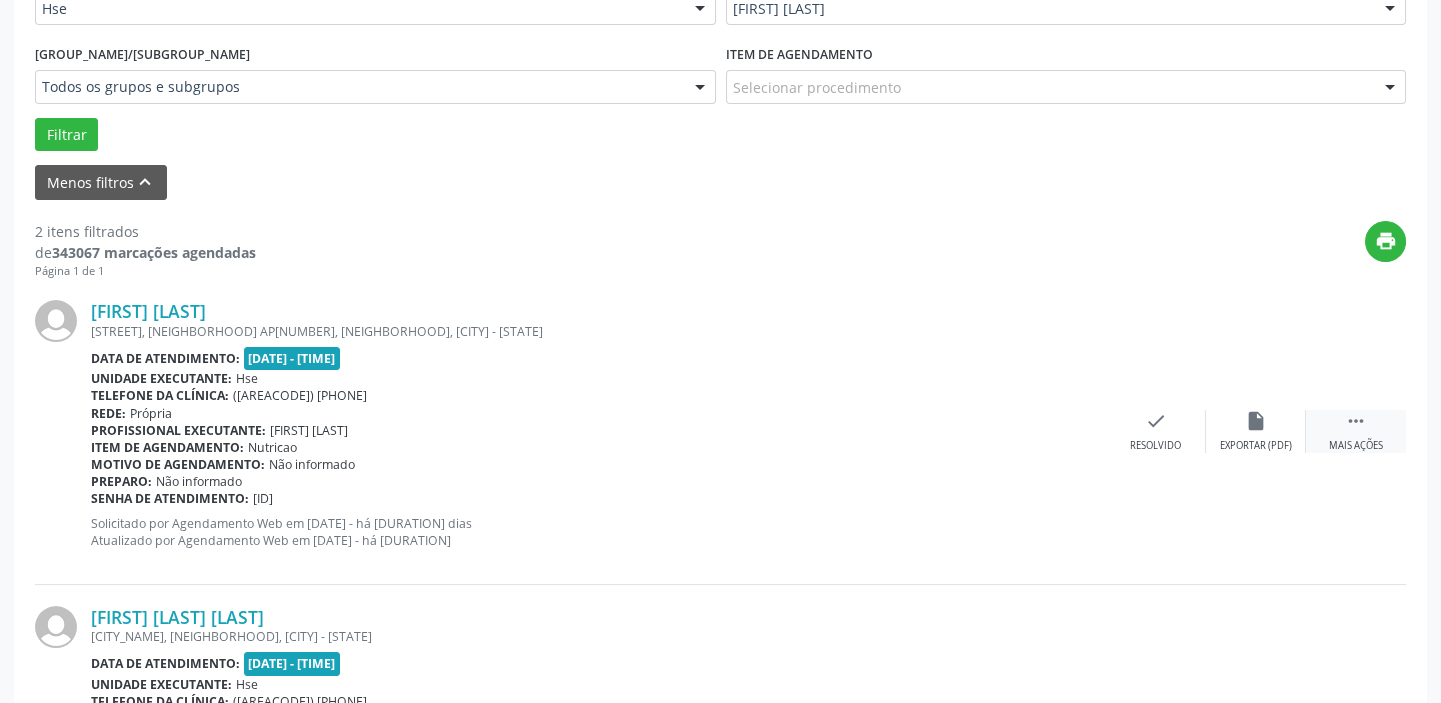 click on "" at bounding box center (1356, 421) 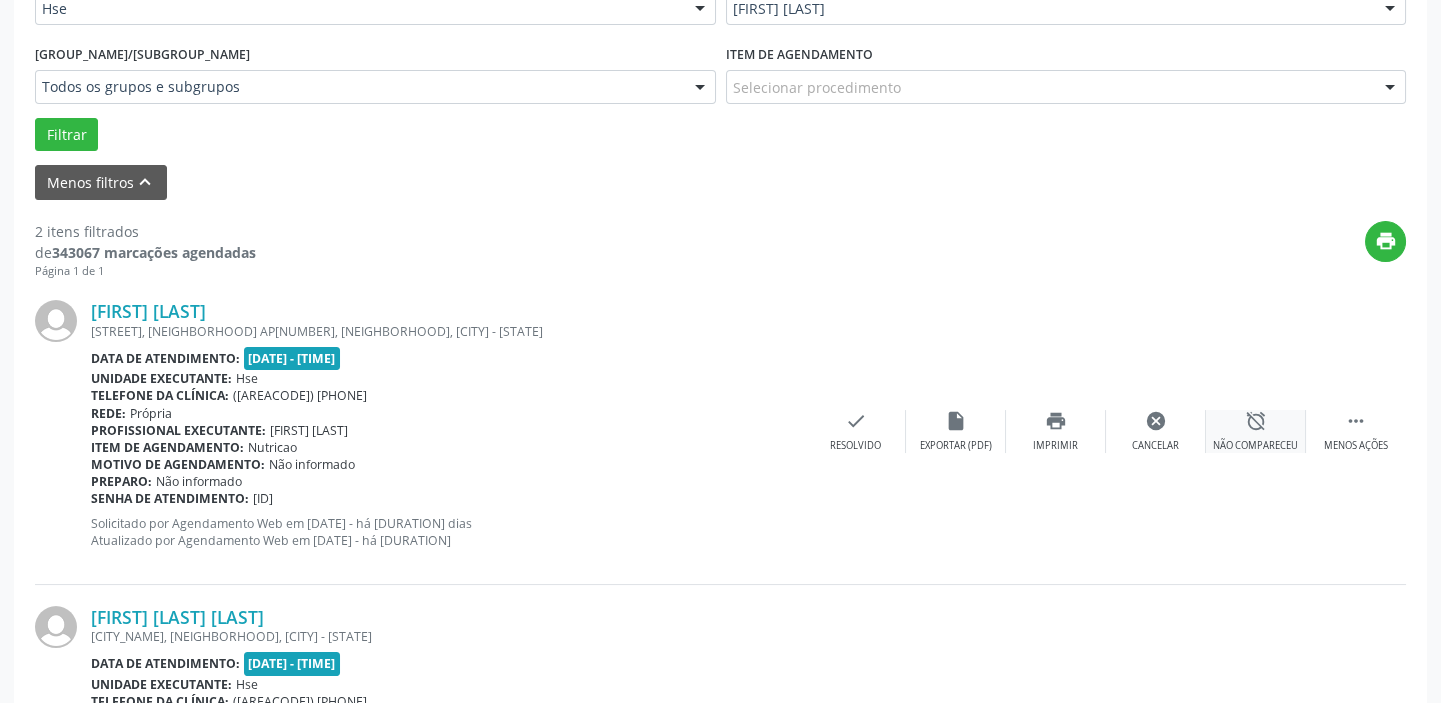 click on "alarm_off
Não compareceu" at bounding box center [1256, 431] 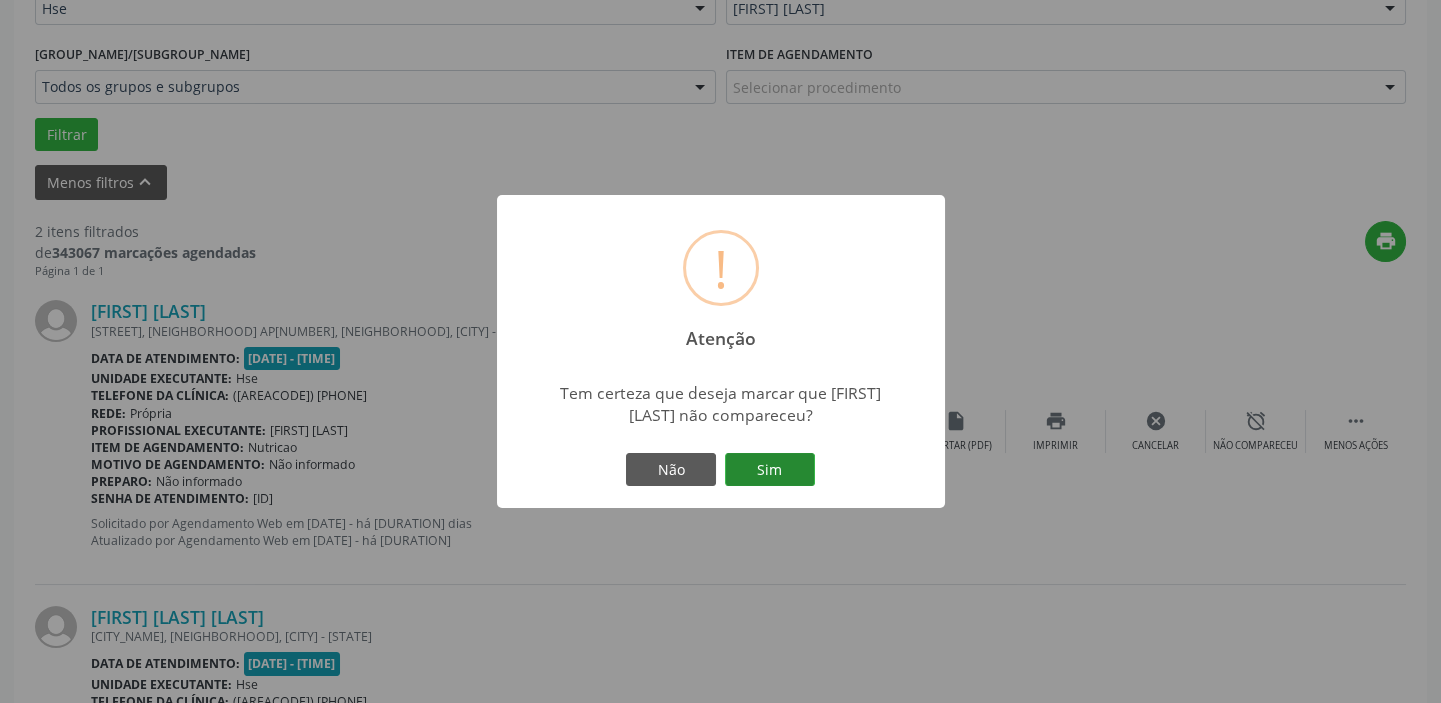 click on "Sim" at bounding box center [770, 470] 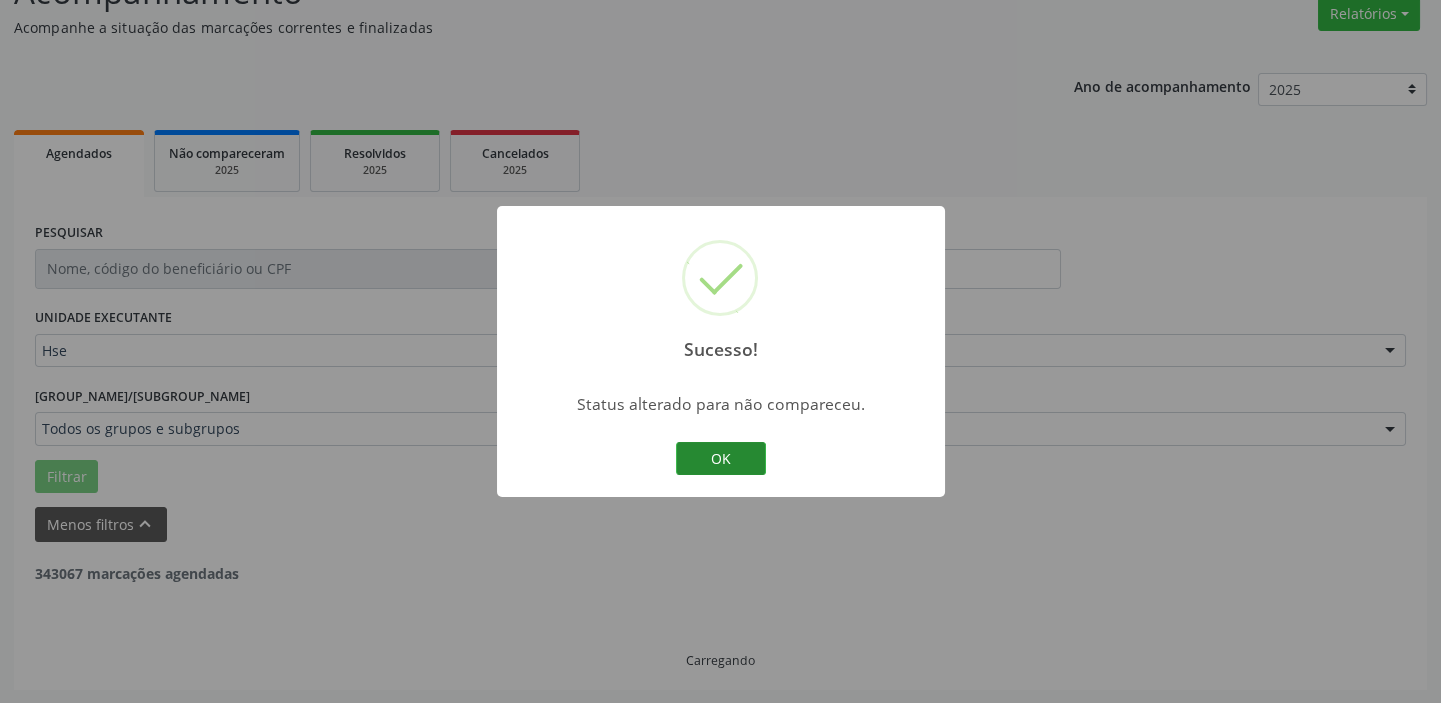 scroll, scrollTop: 426, scrollLeft: 0, axis: vertical 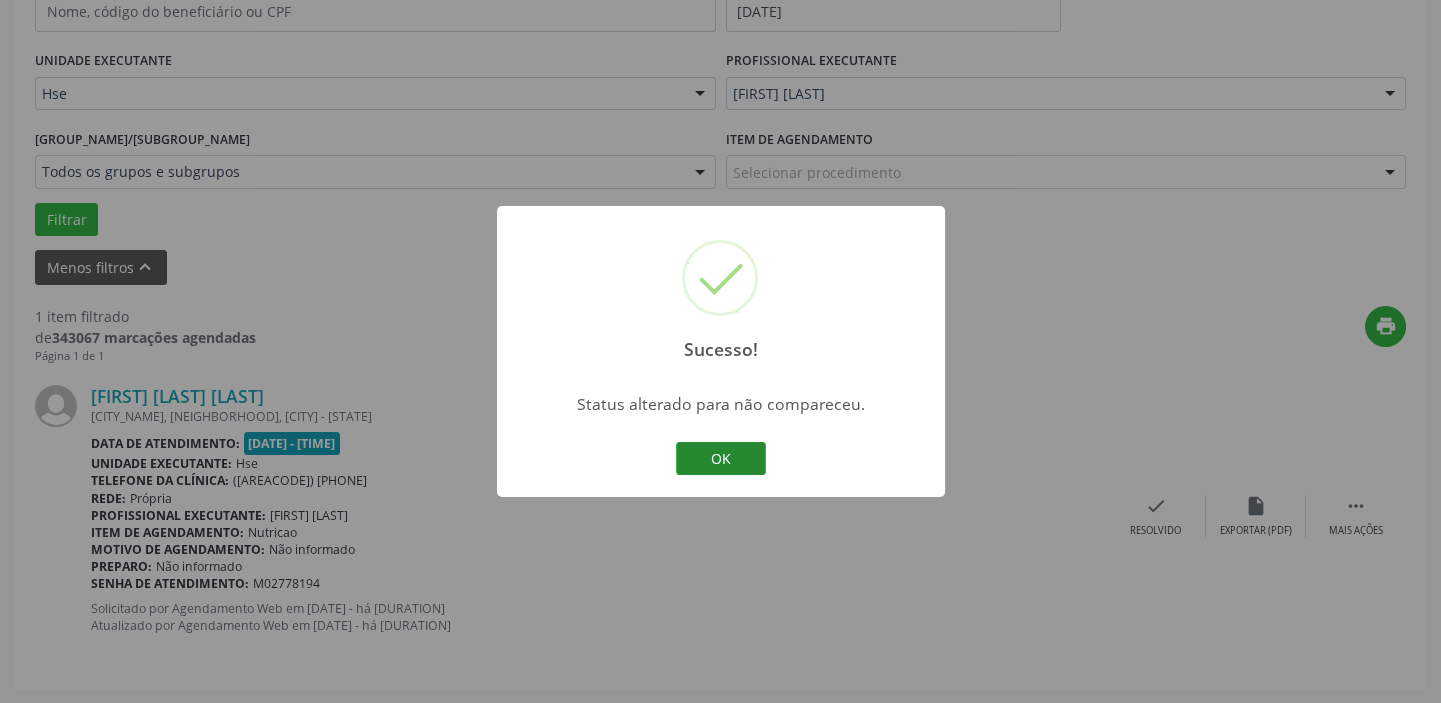 click on "OK" at bounding box center [721, 459] 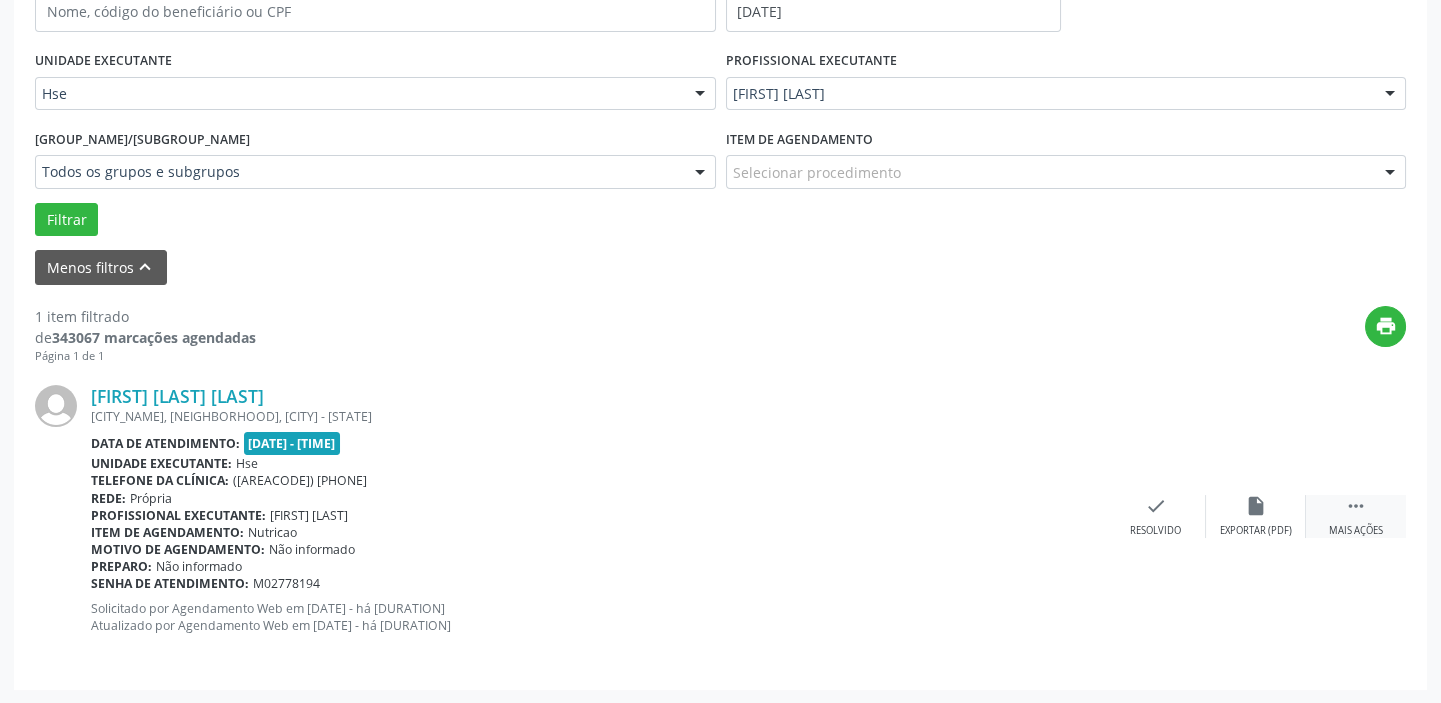 click on "Mais ações" at bounding box center (1356, 531) 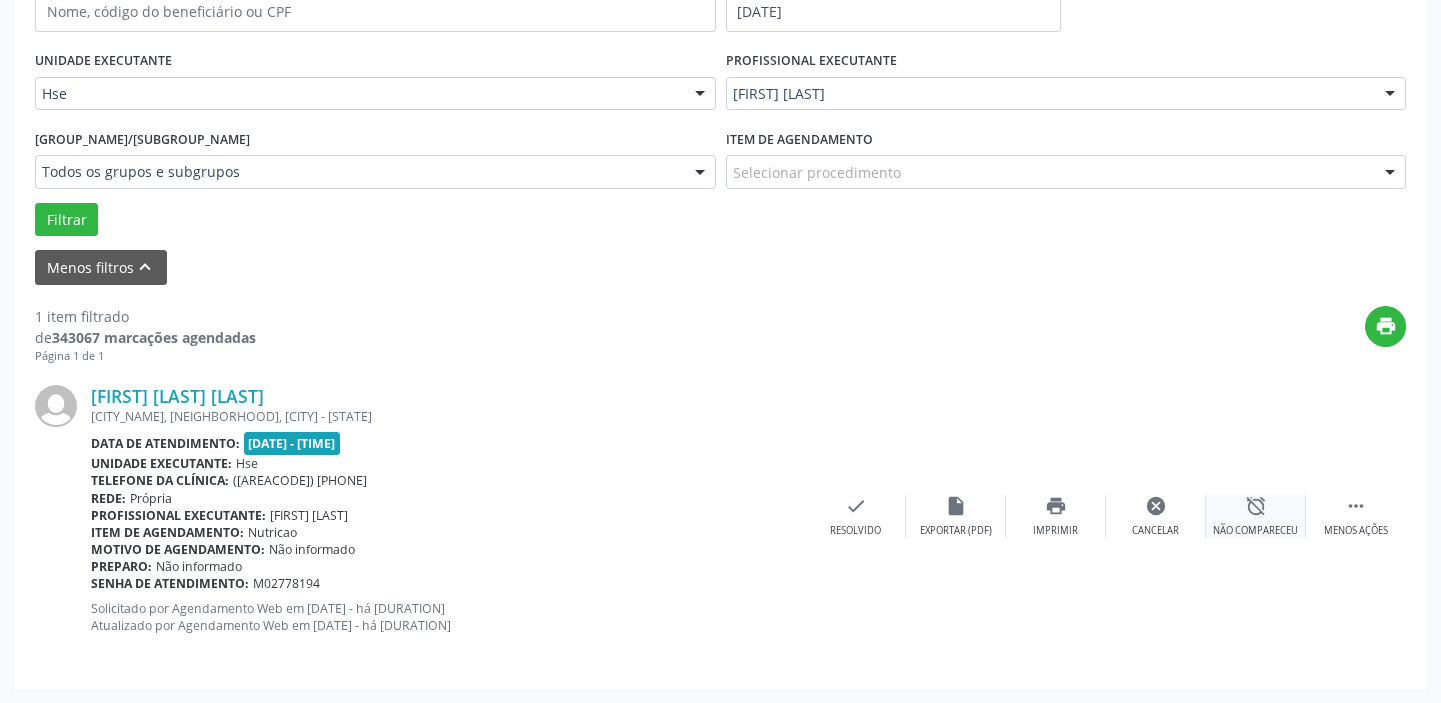 click on "alarm_off
Não compareceu" at bounding box center [1256, 516] 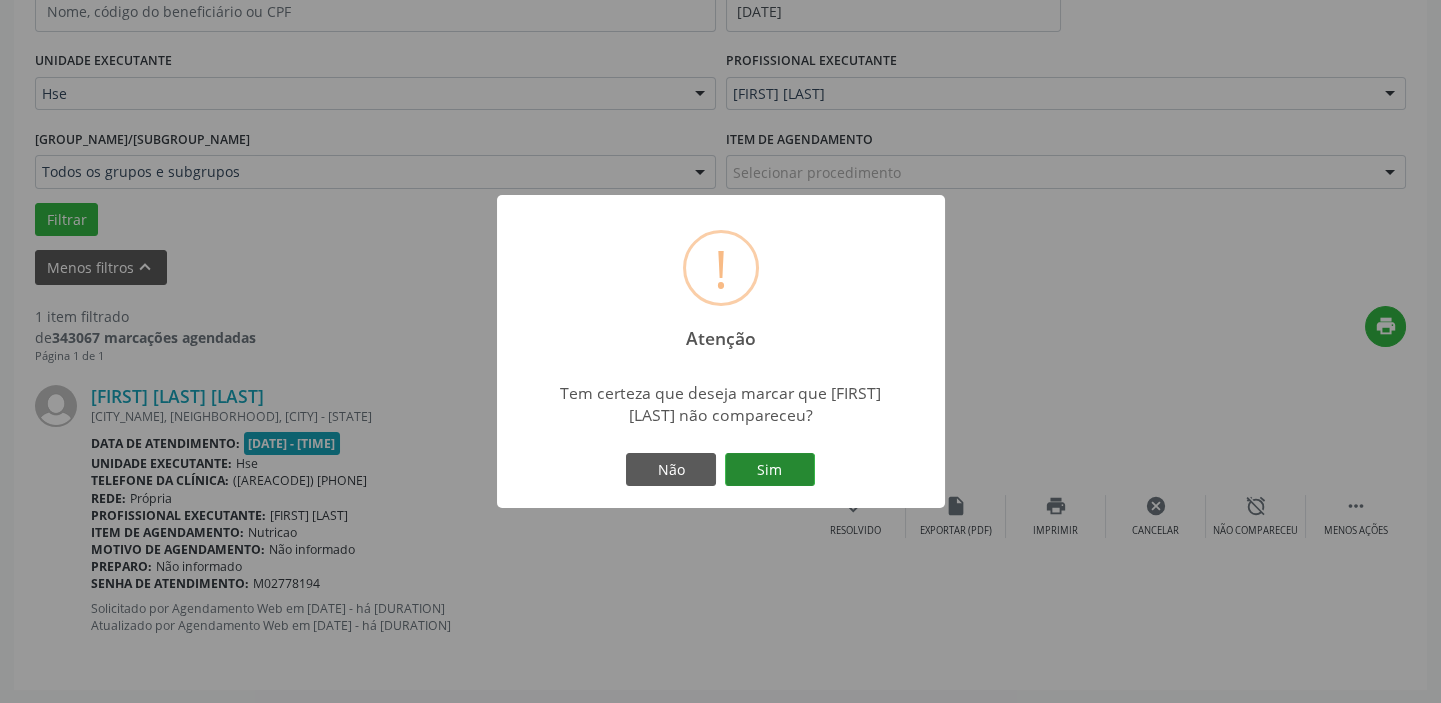 click on "Sim" at bounding box center (770, 470) 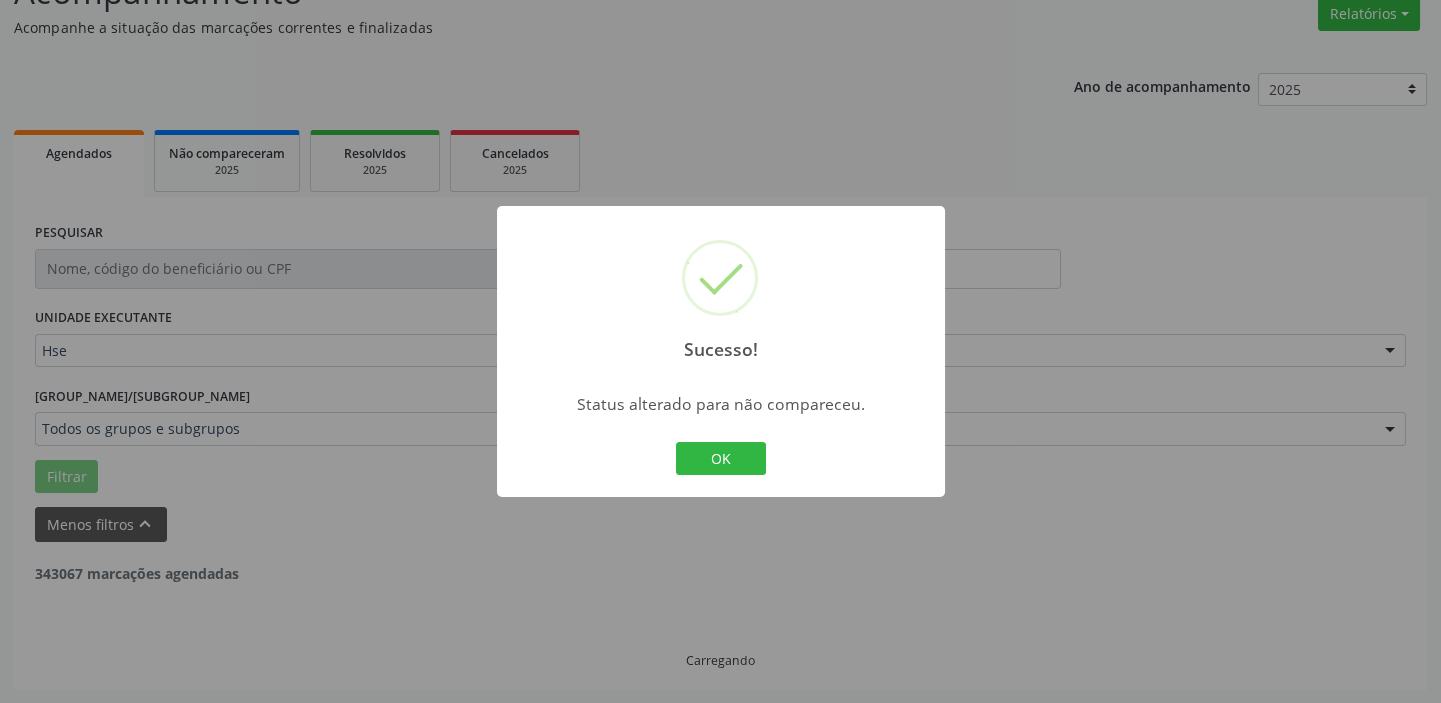 scroll, scrollTop: 104, scrollLeft: 0, axis: vertical 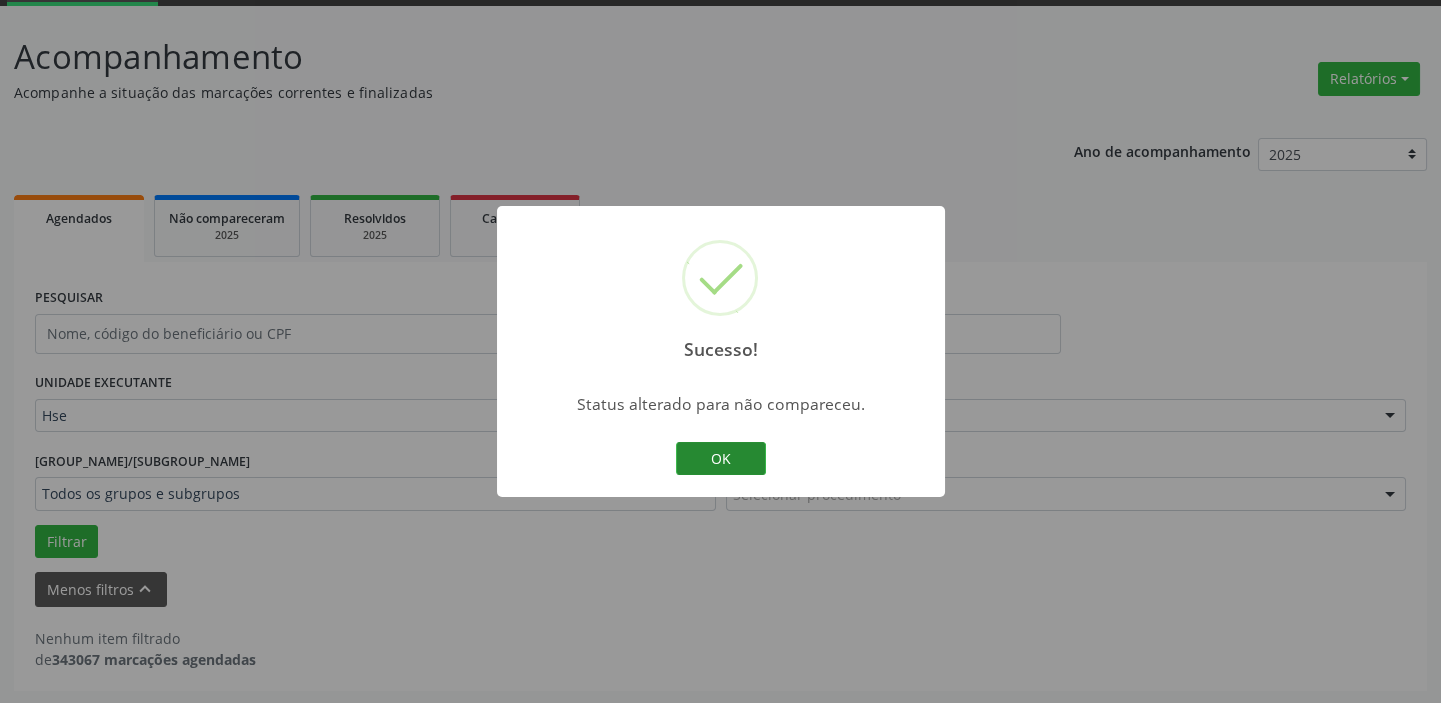 click on "OK" at bounding box center (721, 459) 